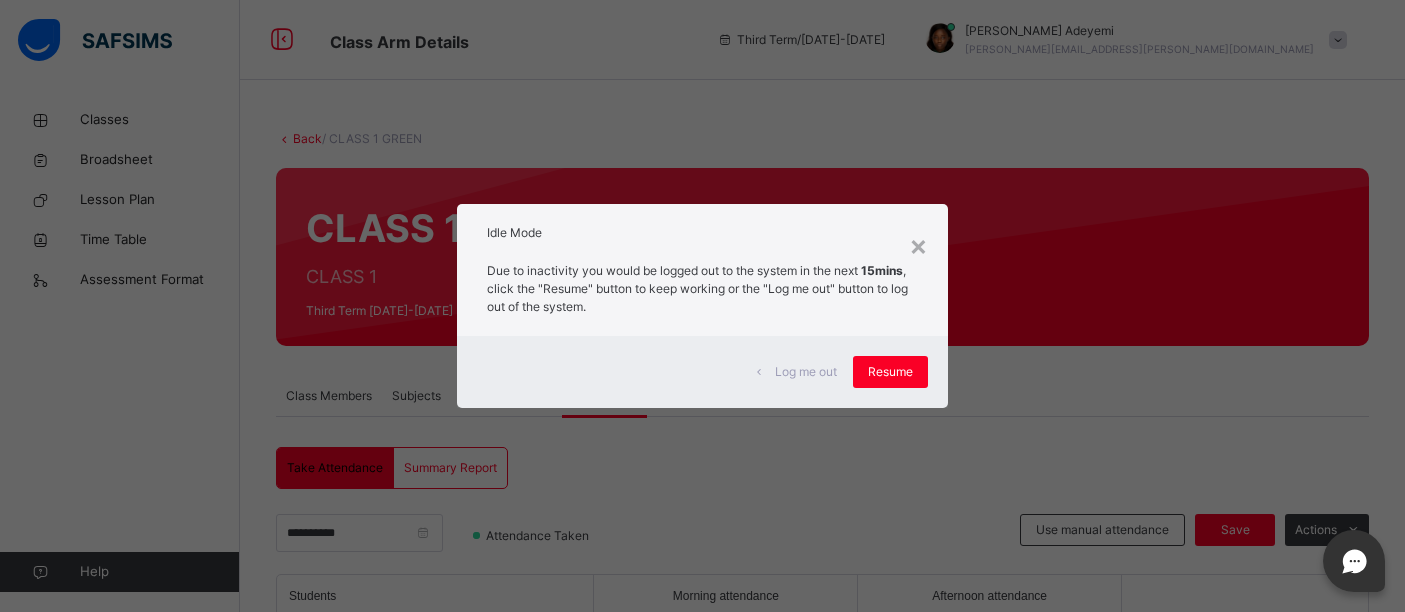 scroll, scrollTop: 360, scrollLeft: 0, axis: vertical 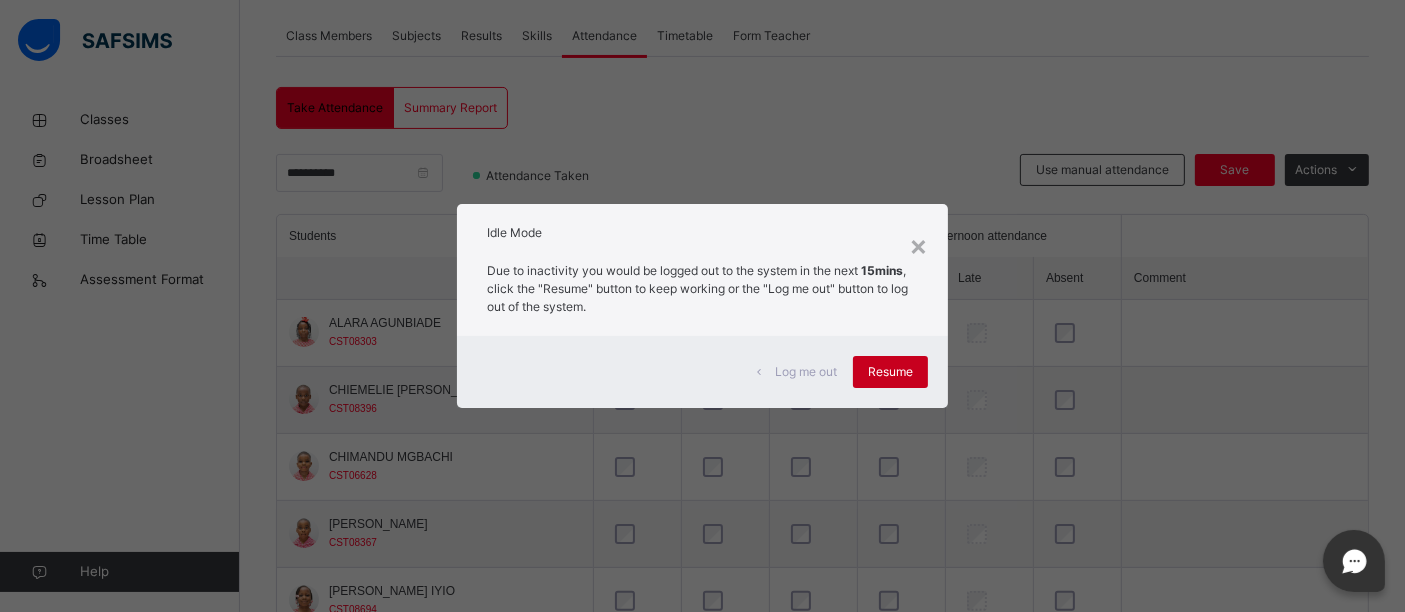 click on "Resume" at bounding box center [890, 372] 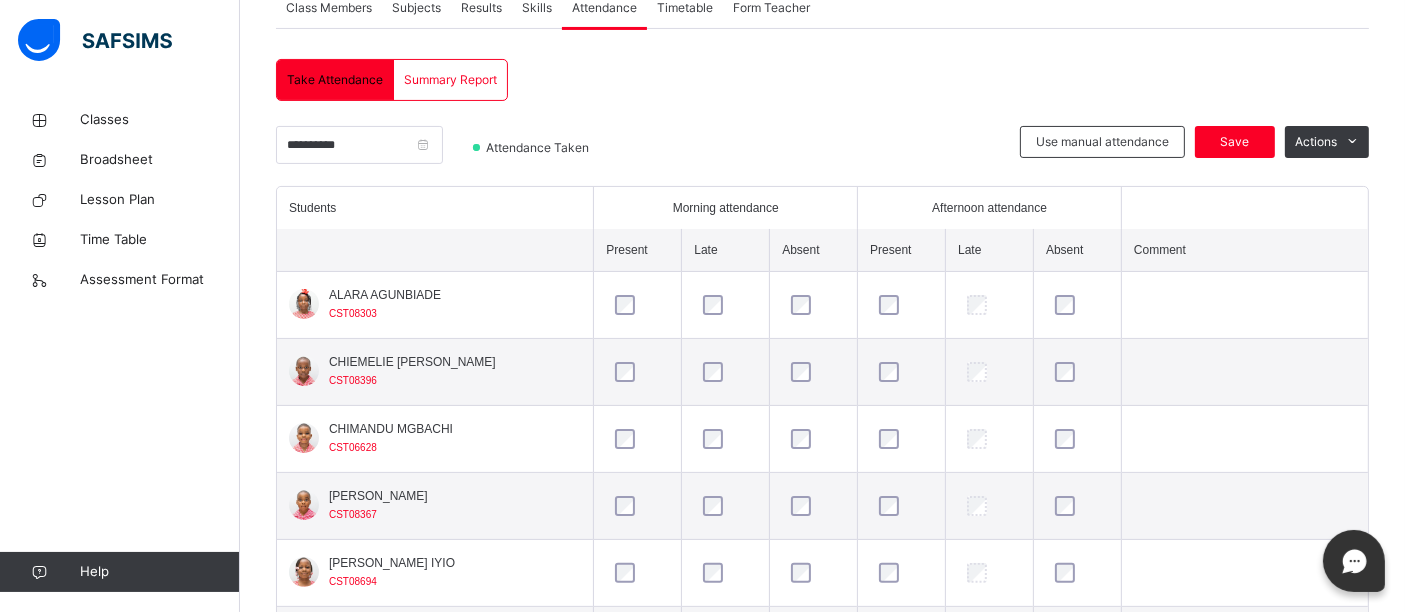 scroll, scrollTop: 385, scrollLeft: 0, axis: vertical 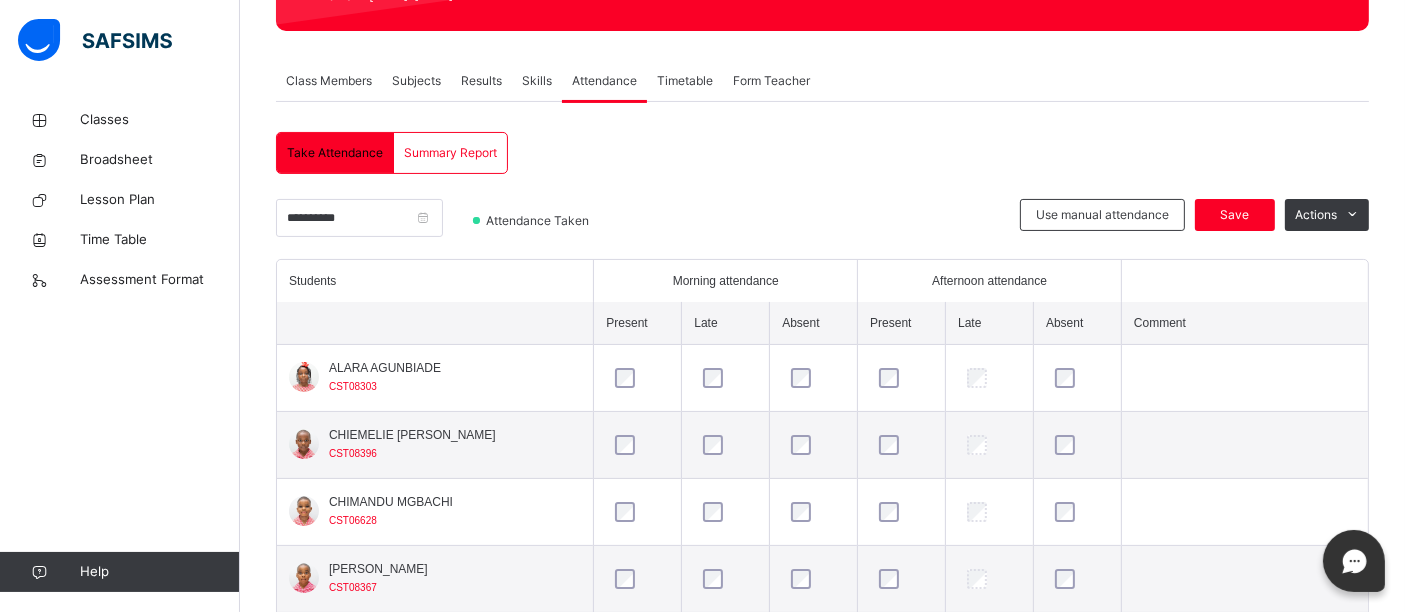 click on "Use manual attendance Save   Actions" at bounding box center [1194, 229] 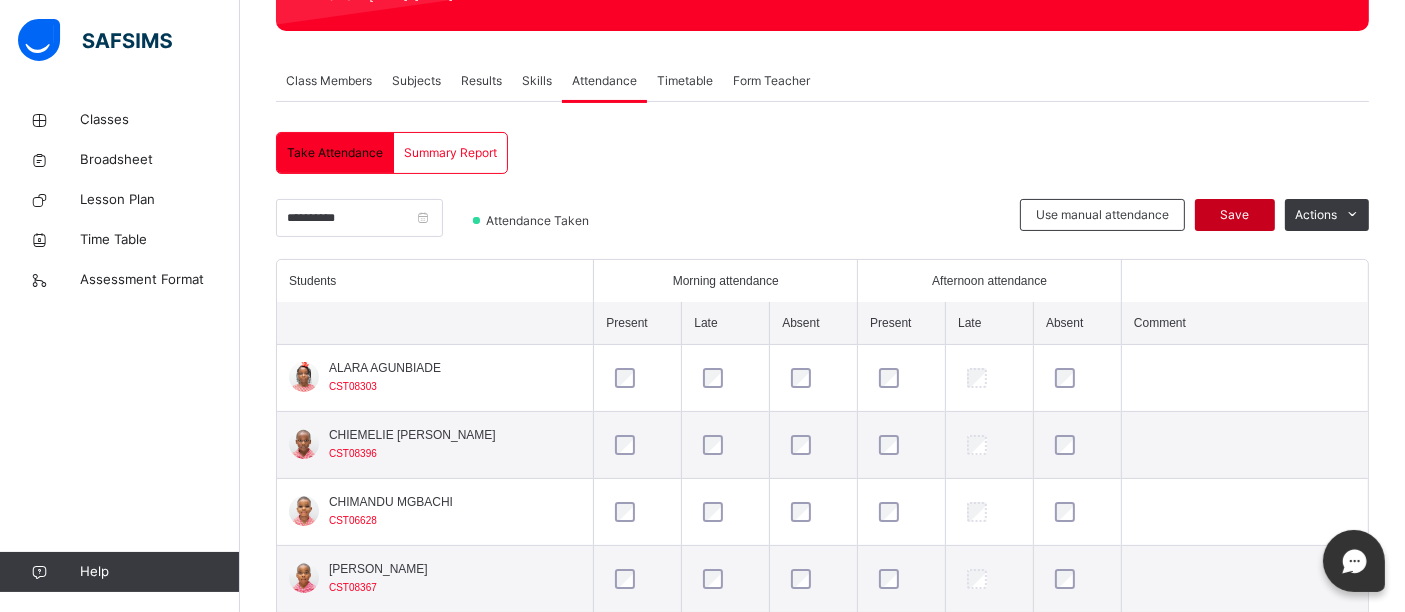 click on "Save" at bounding box center [1235, 215] 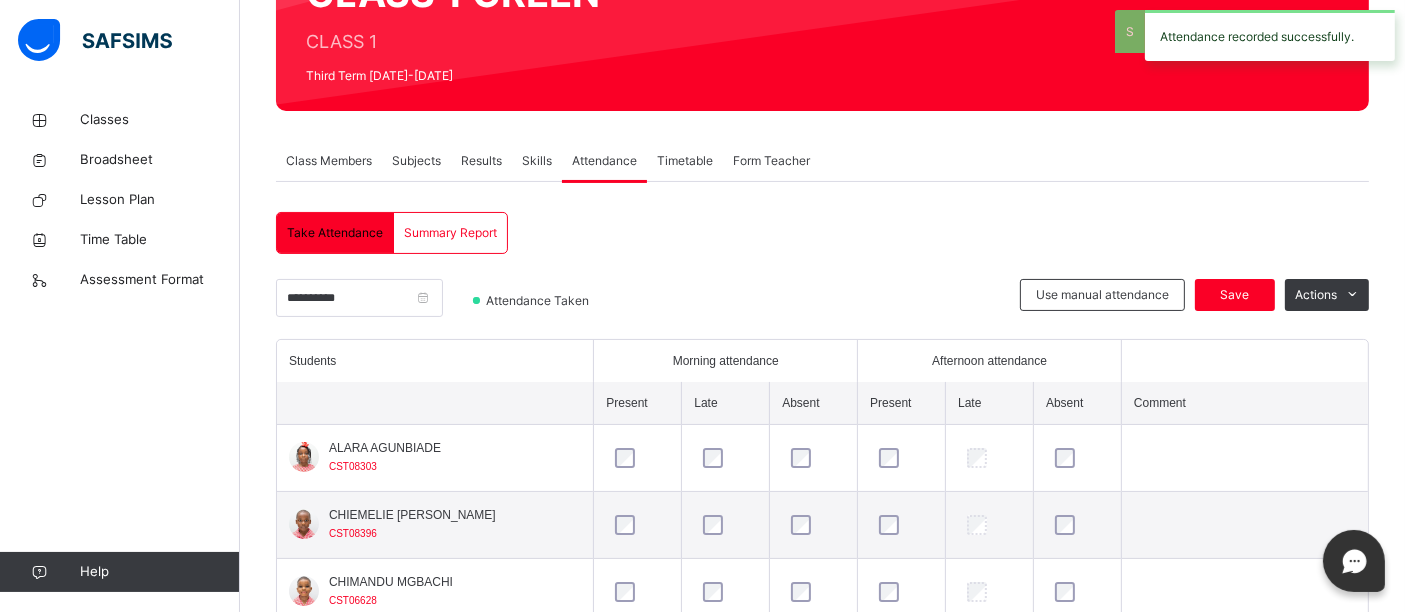 scroll, scrollTop: 315, scrollLeft: 0, axis: vertical 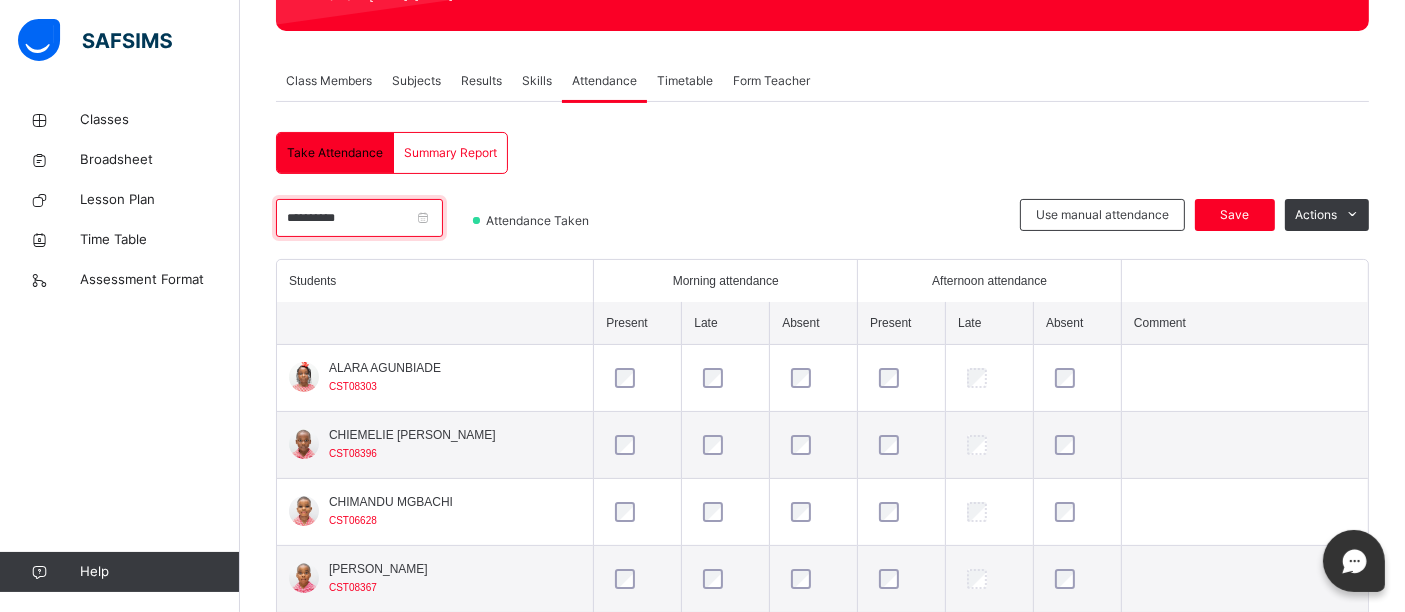 click on "**********" at bounding box center (359, 218) 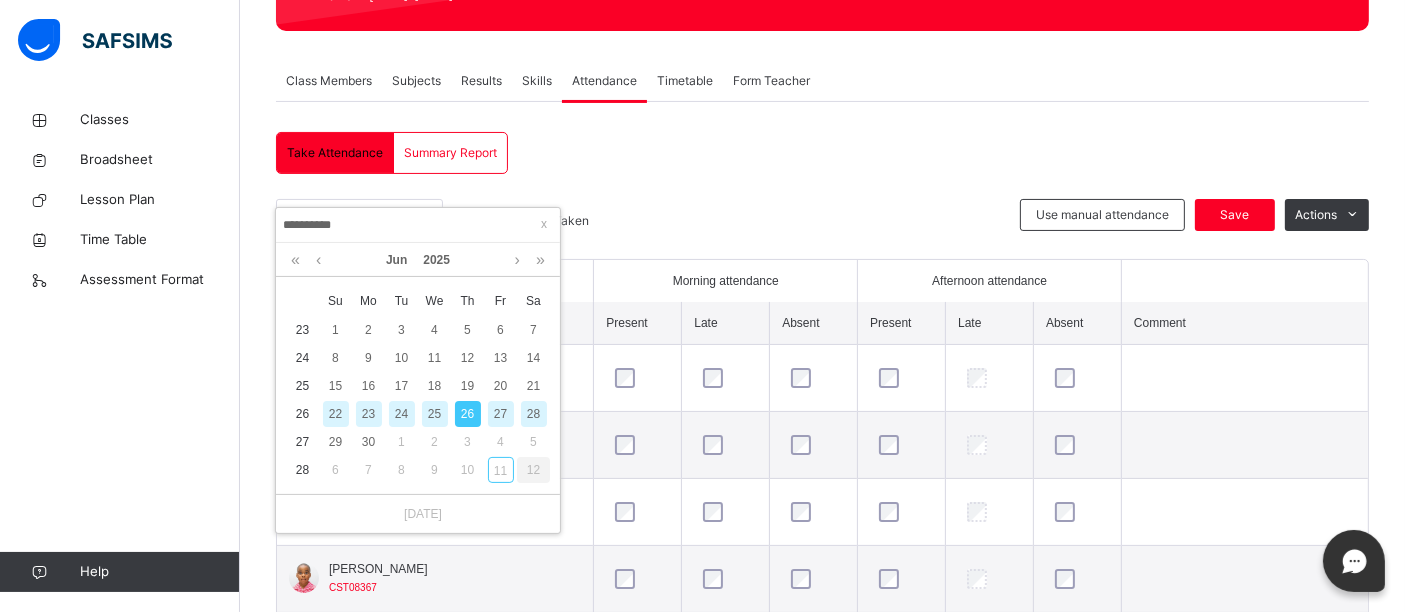 click on "27" at bounding box center [501, 414] 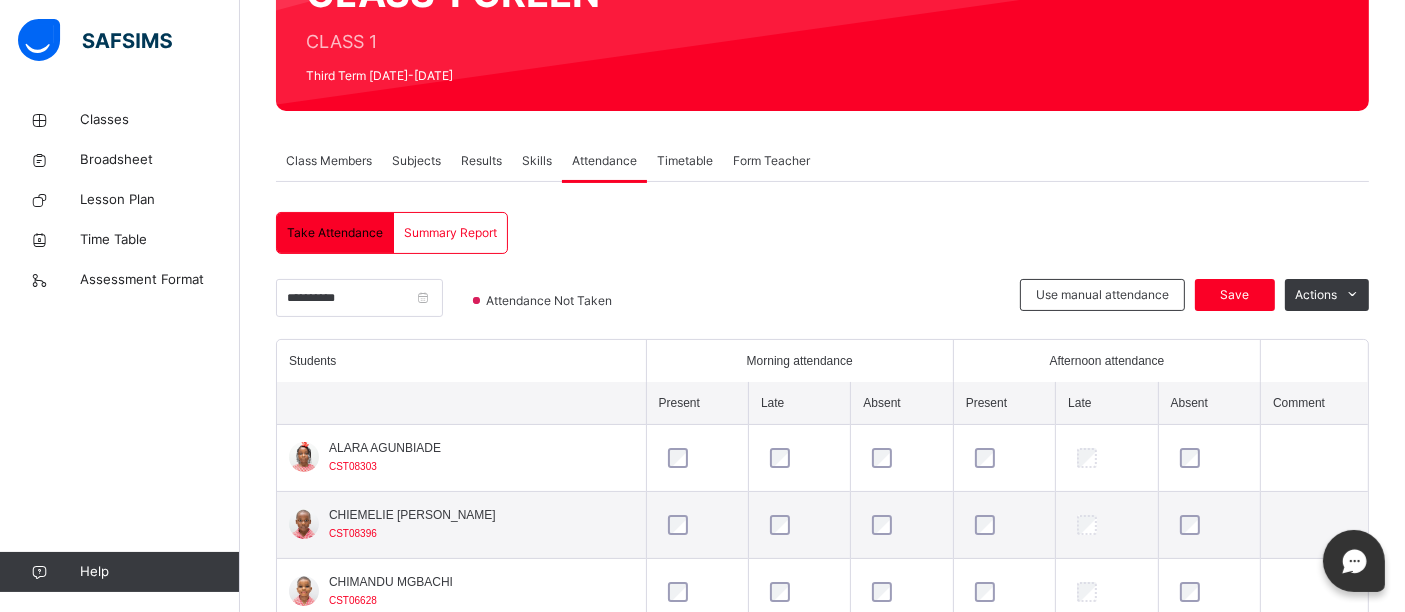 scroll, scrollTop: 315, scrollLeft: 0, axis: vertical 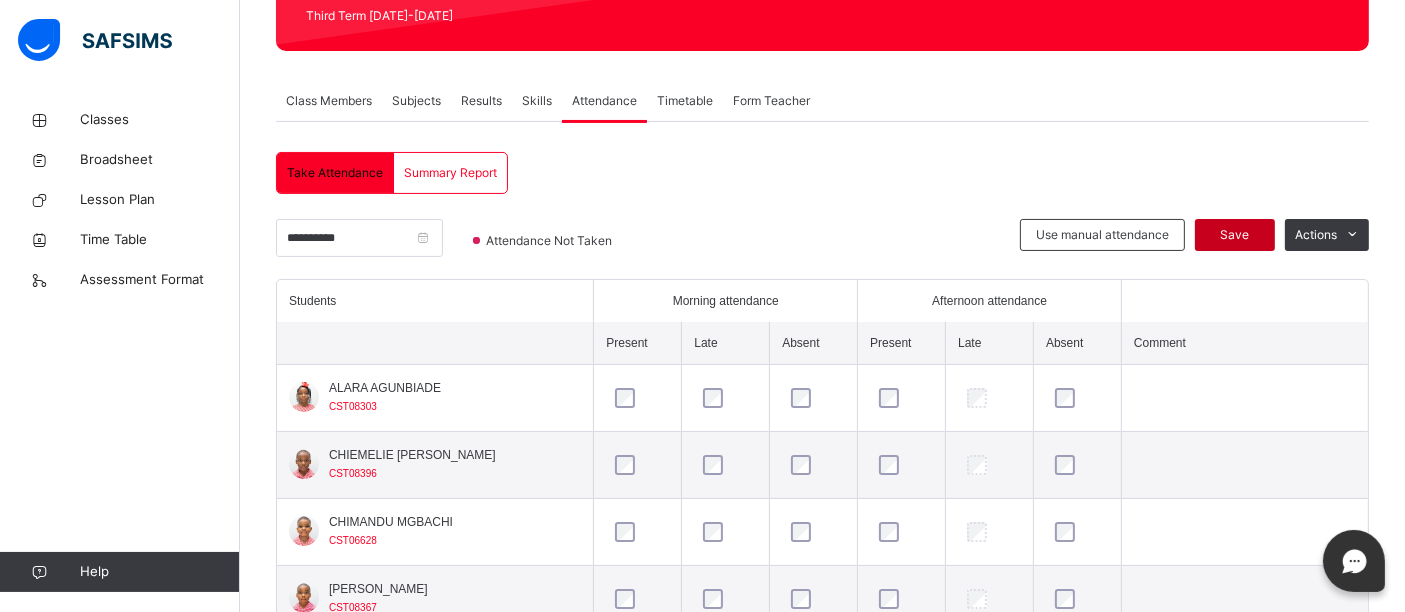 click on "Save" at bounding box center [1235, 235] 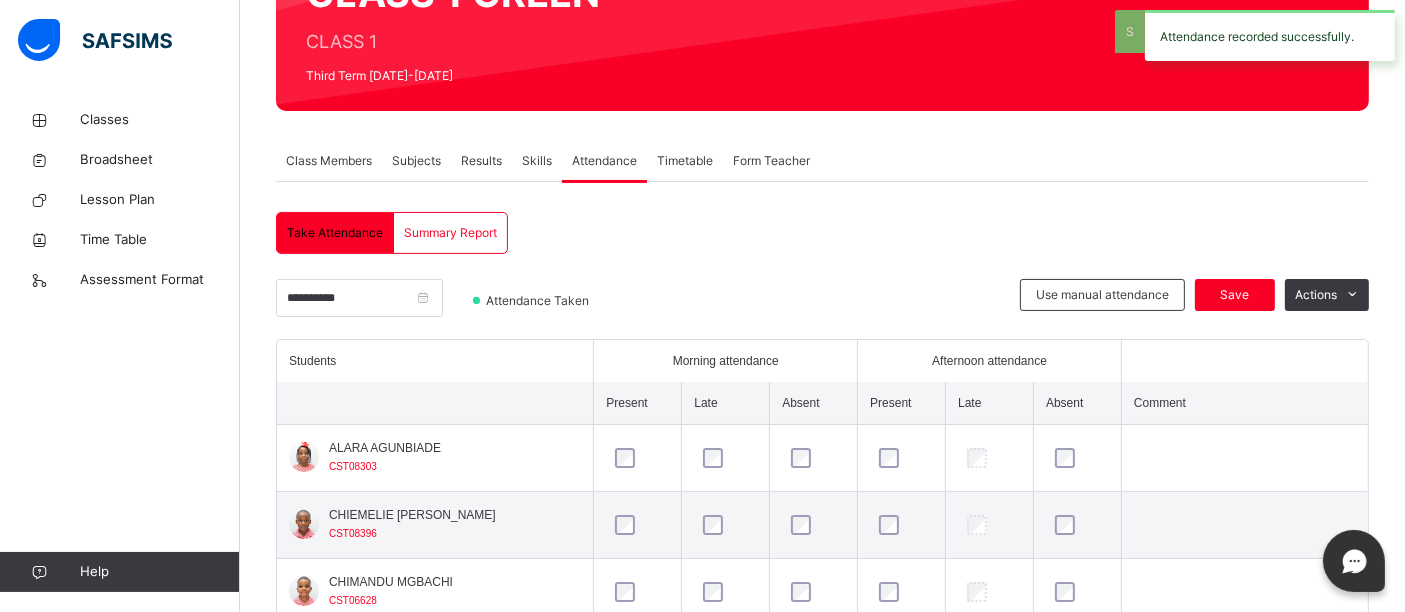 scroll, scrollTop: 295, scrollLeft: 0, axis: vertical 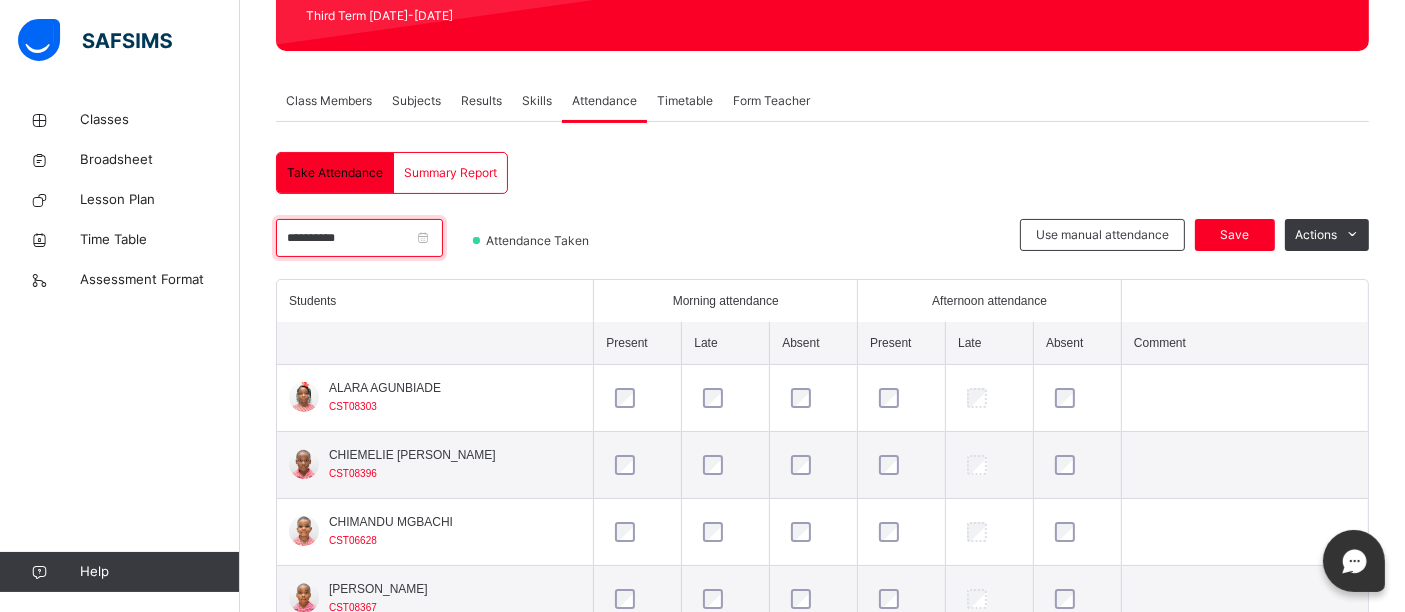 click on "**********" at bounding box center (359, 238) 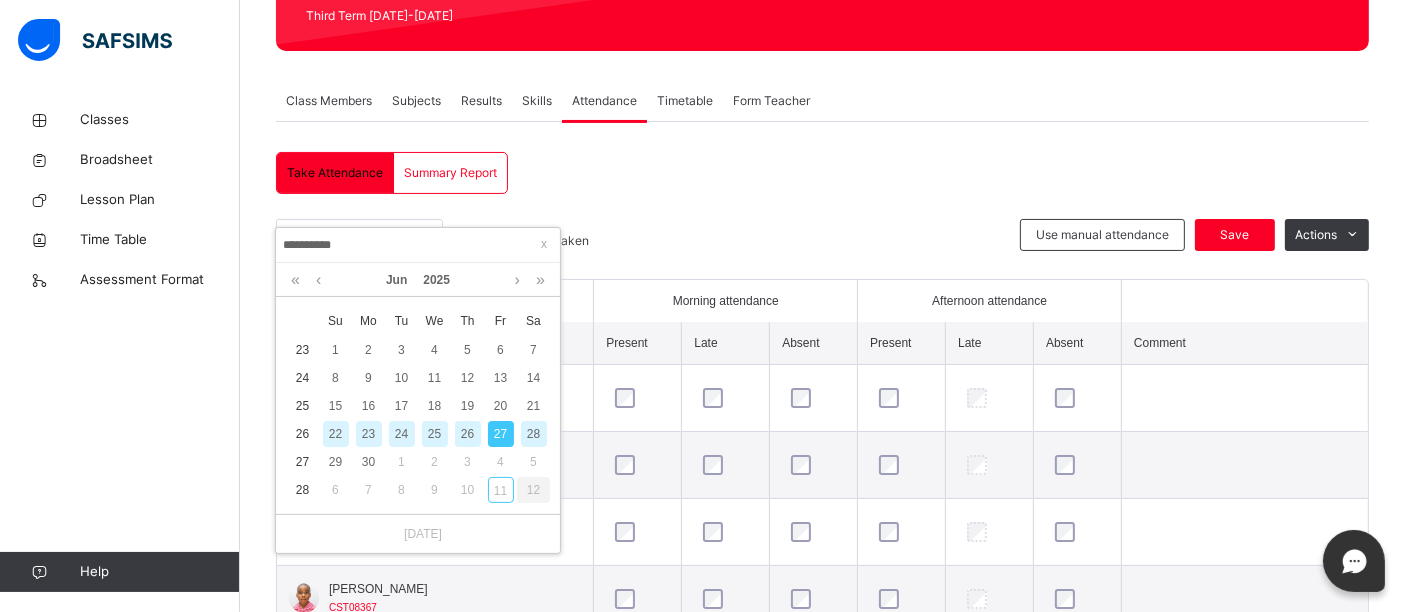 click on "26" at bounding box center (468, 434) 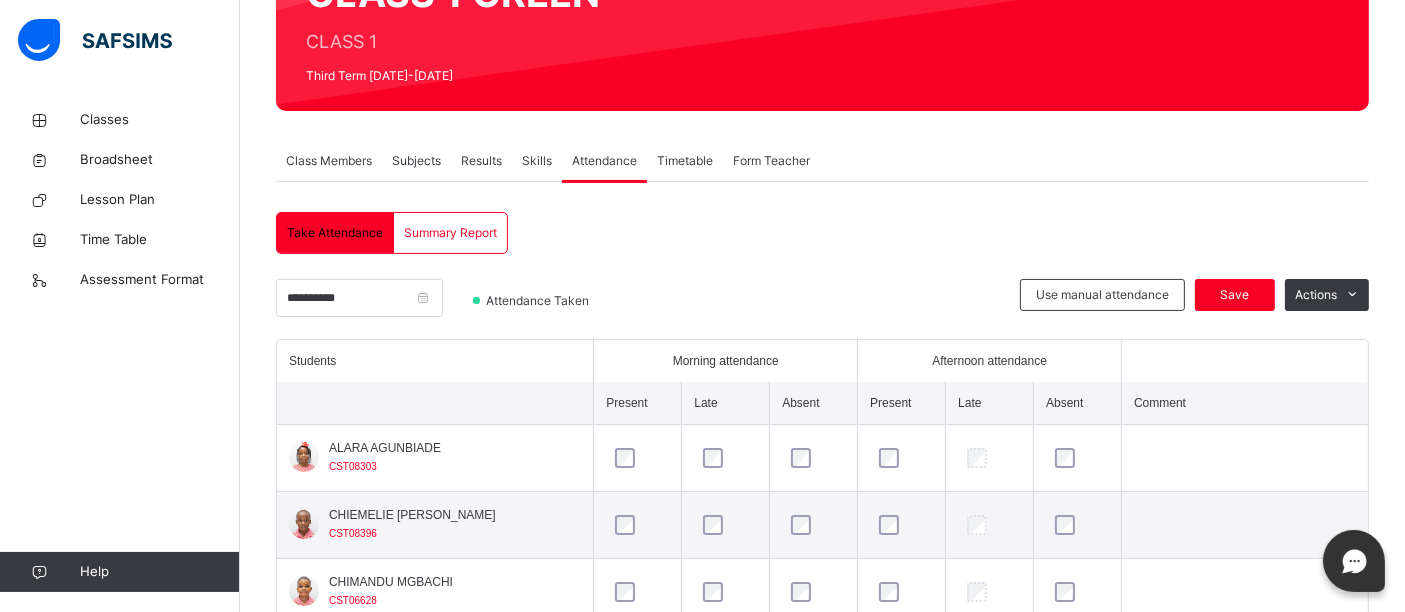 scroll, scrollTop: 295, scrollLeft: 0, axis: vertical 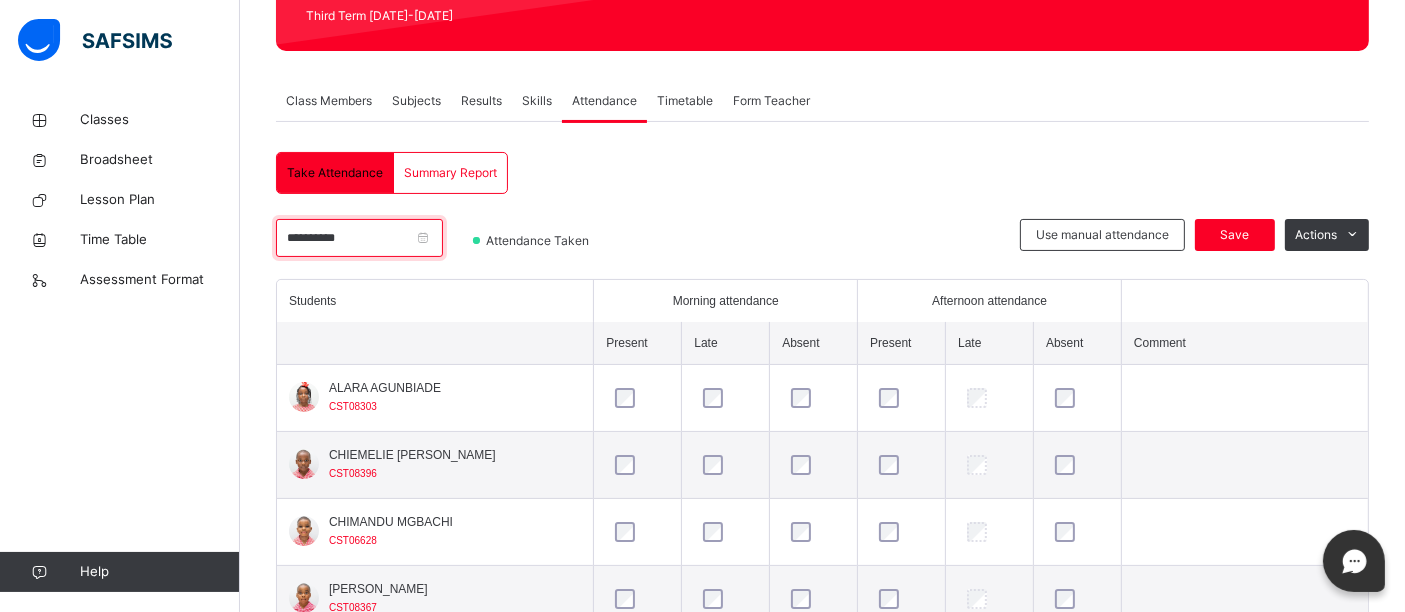 click on "**********" at bounding box center [359, 238] 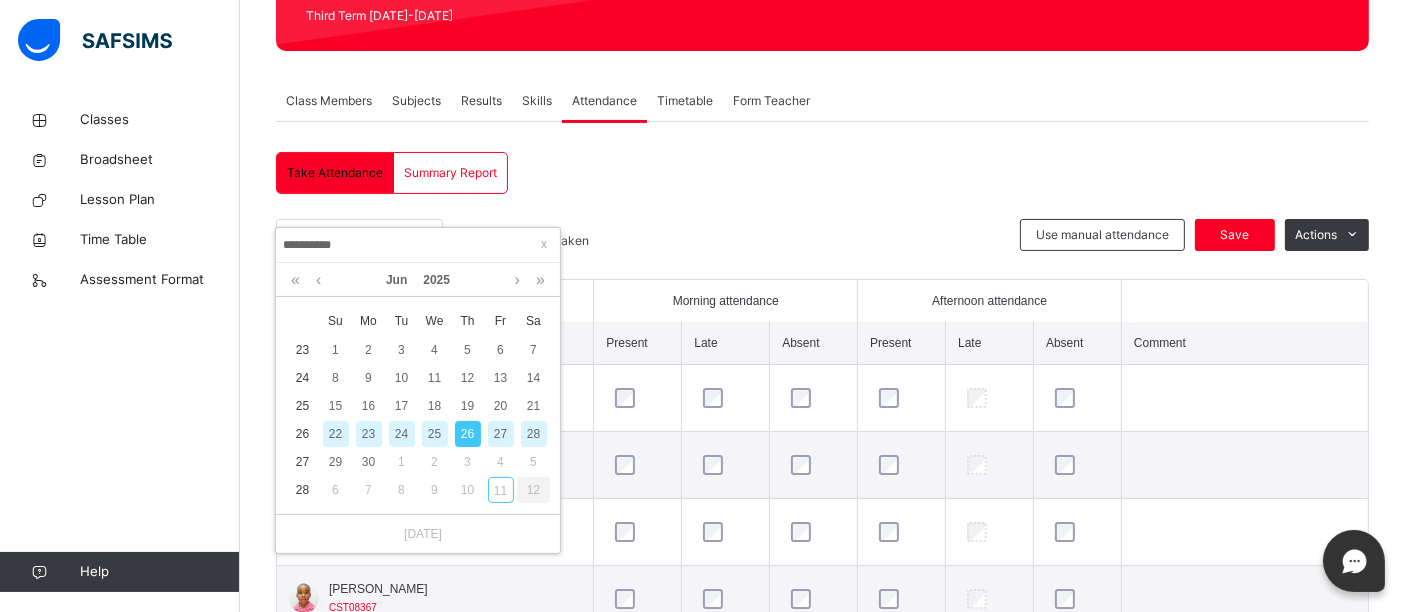 click on "27" at bounding box center (501, 434) 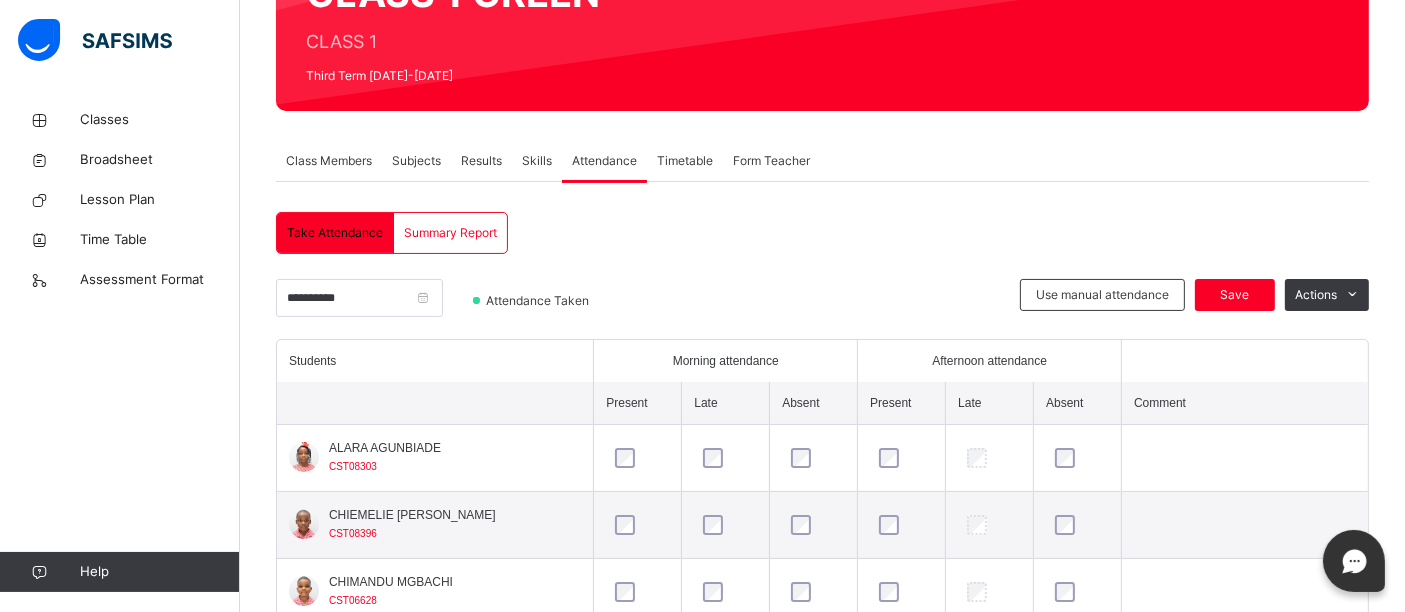 scroll, scrollTop: 295, scrollLeft: 0, axis: vertical 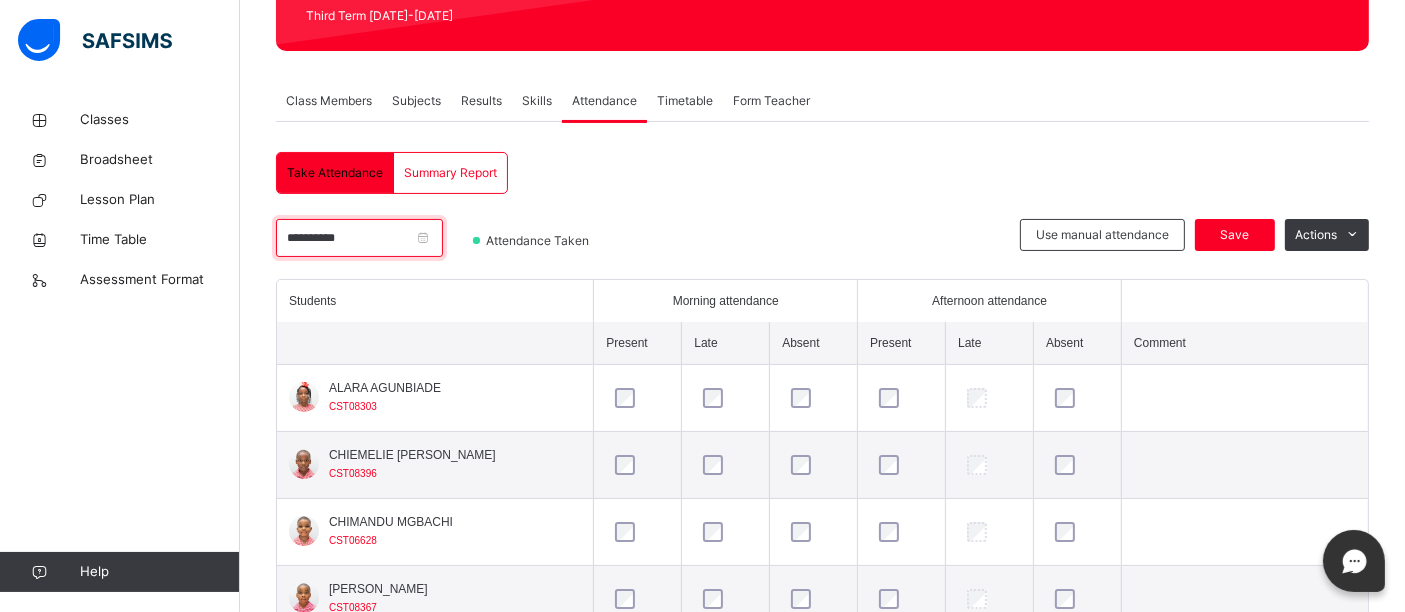 click on "**********" at bounding box center [359, 238] 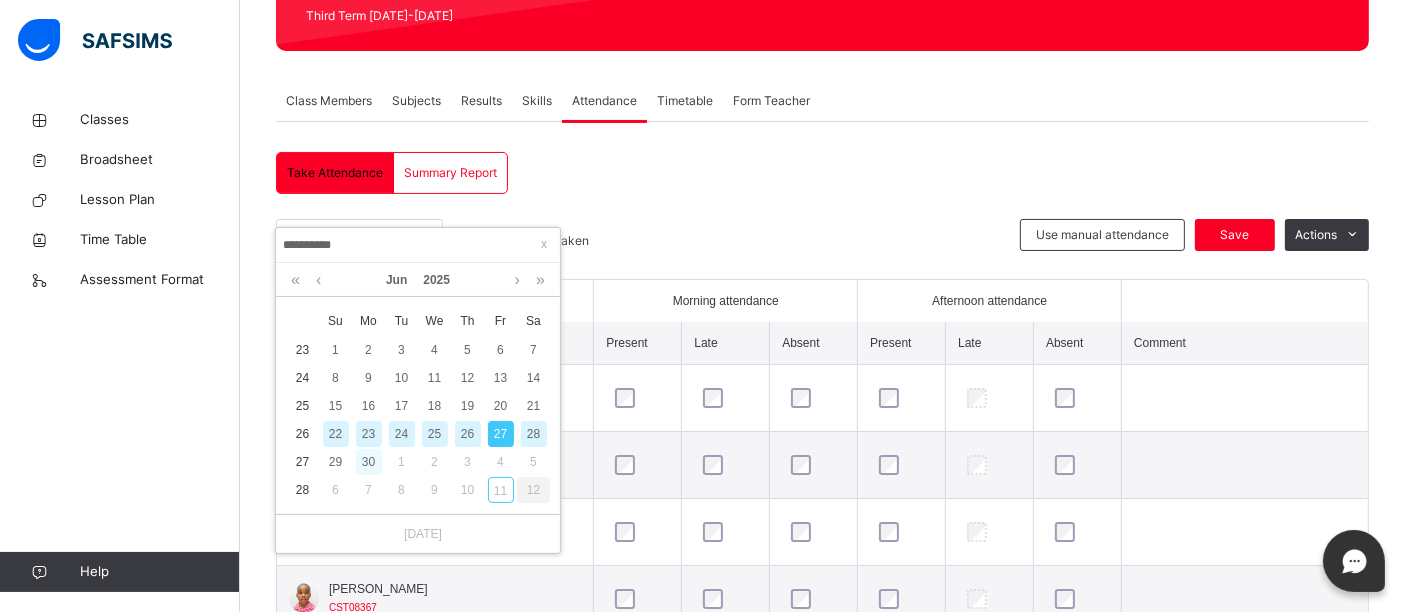 click on "30" at bounding box center (369, 462) 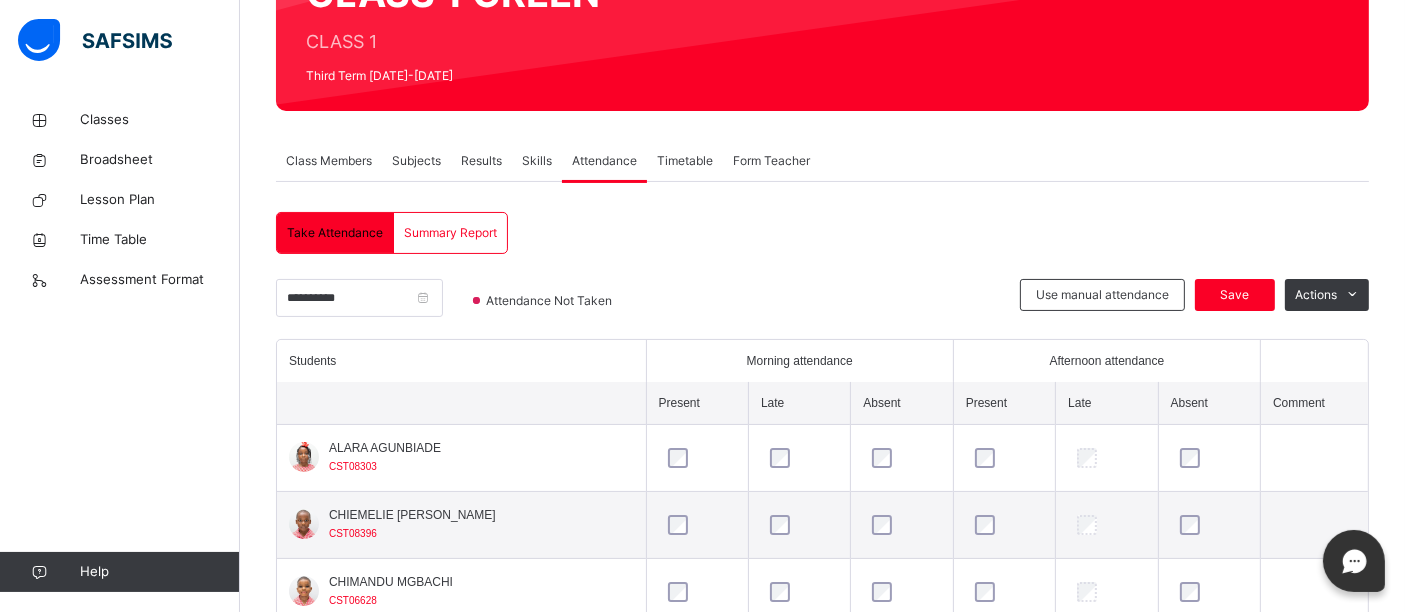 scroll, scrollTop: 295, scrollLeft: 0, axis: vertical 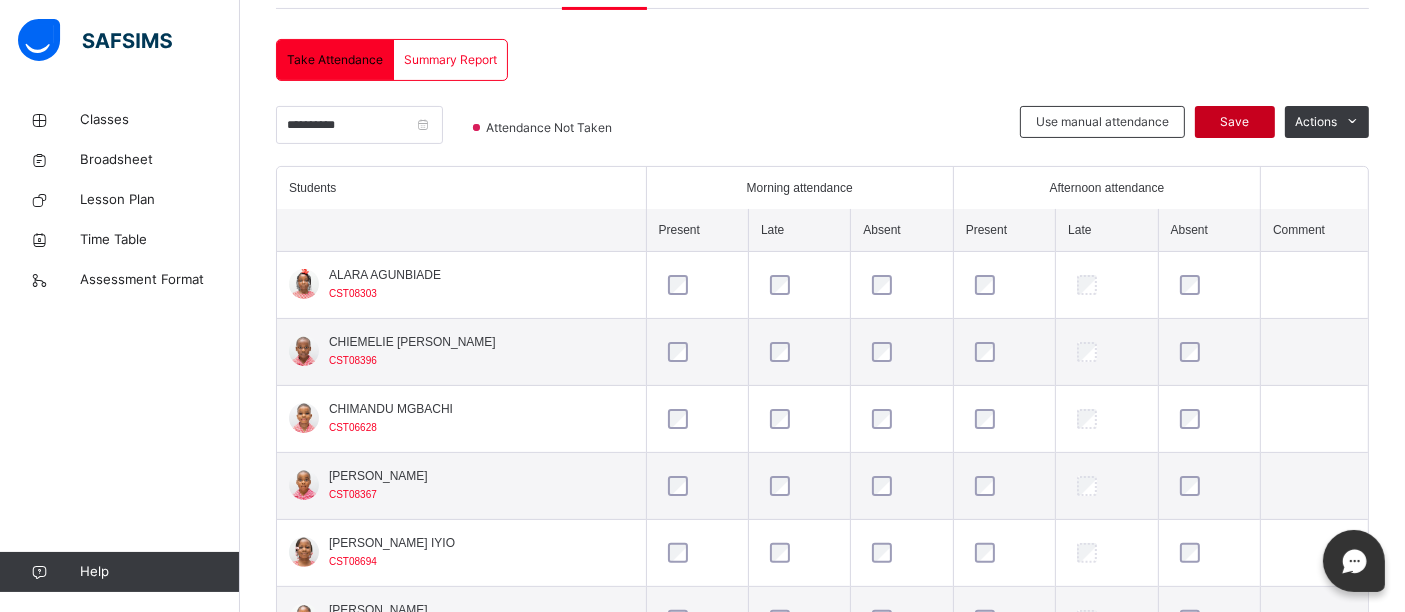 click on "Save" at bounding box center (1235, 122) 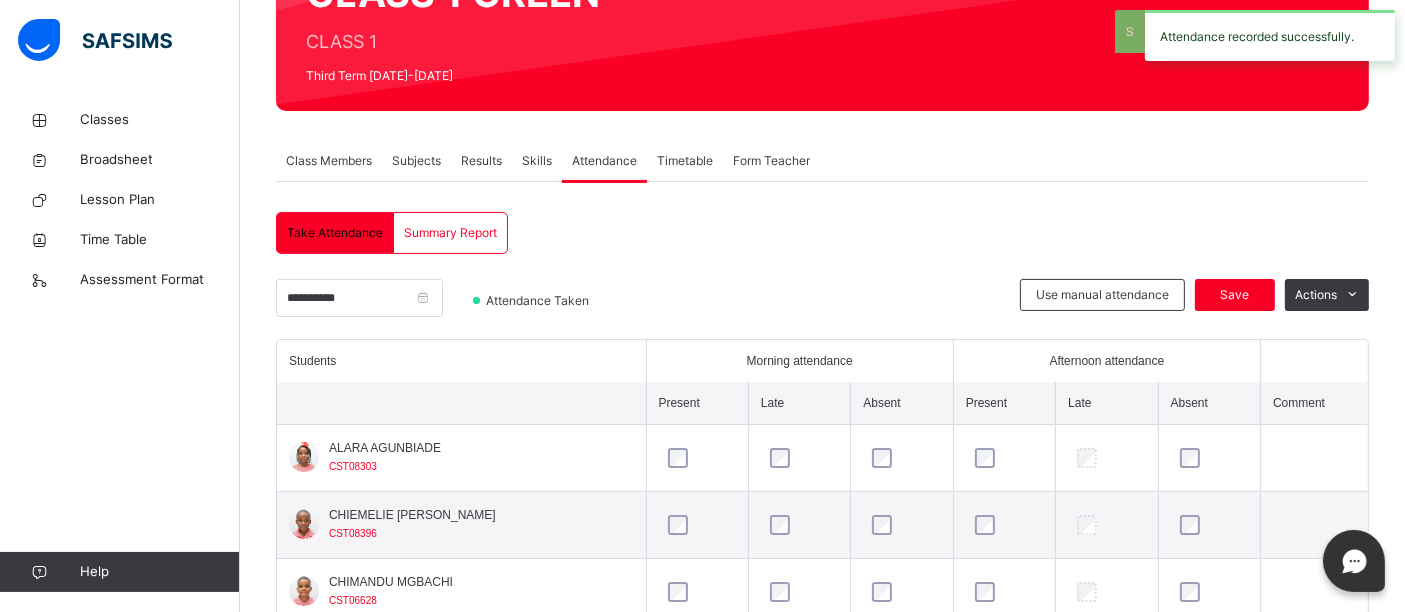 scroll, scrollTop: 408, scrollLeft: 0, axis: vertical 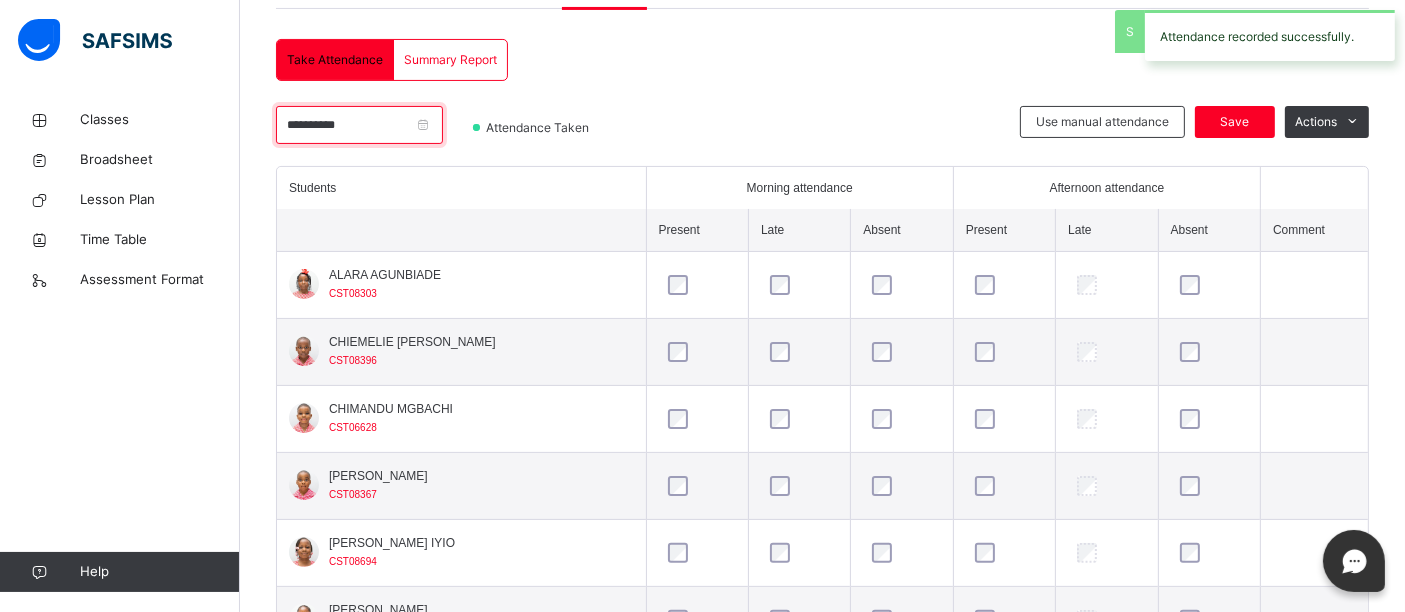 click on "**********" at bounding box center [359, 125] 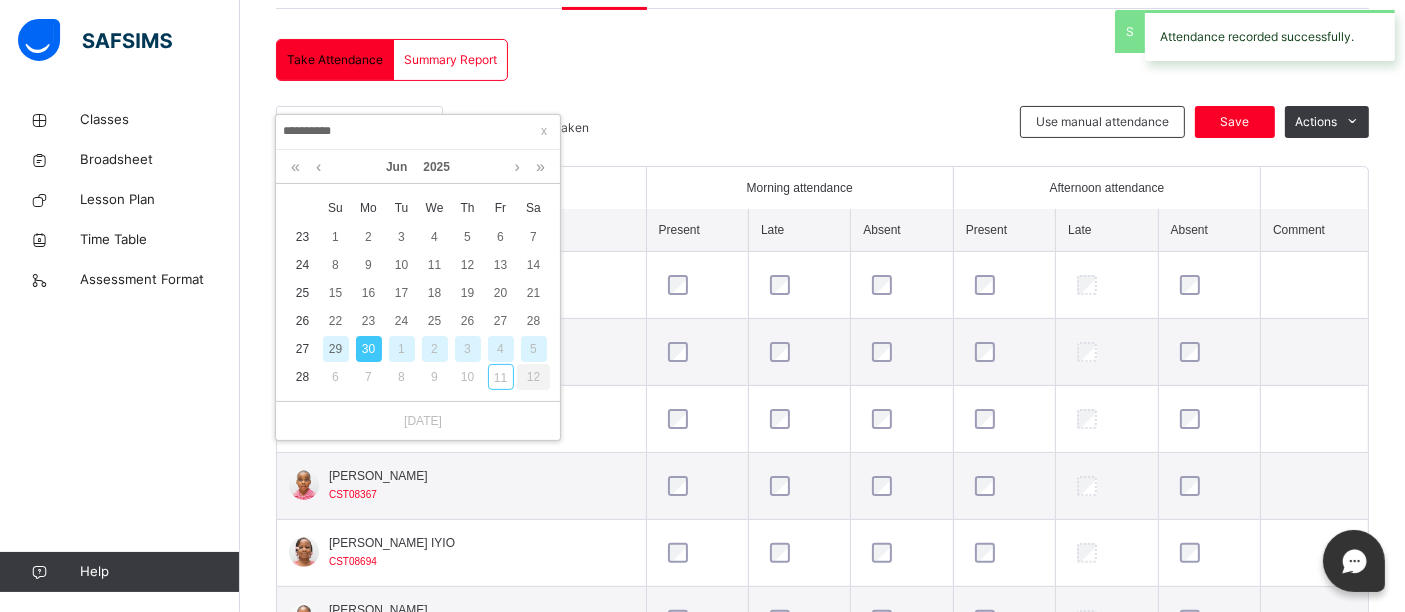 click on "1" at bounding box center (402, 349) 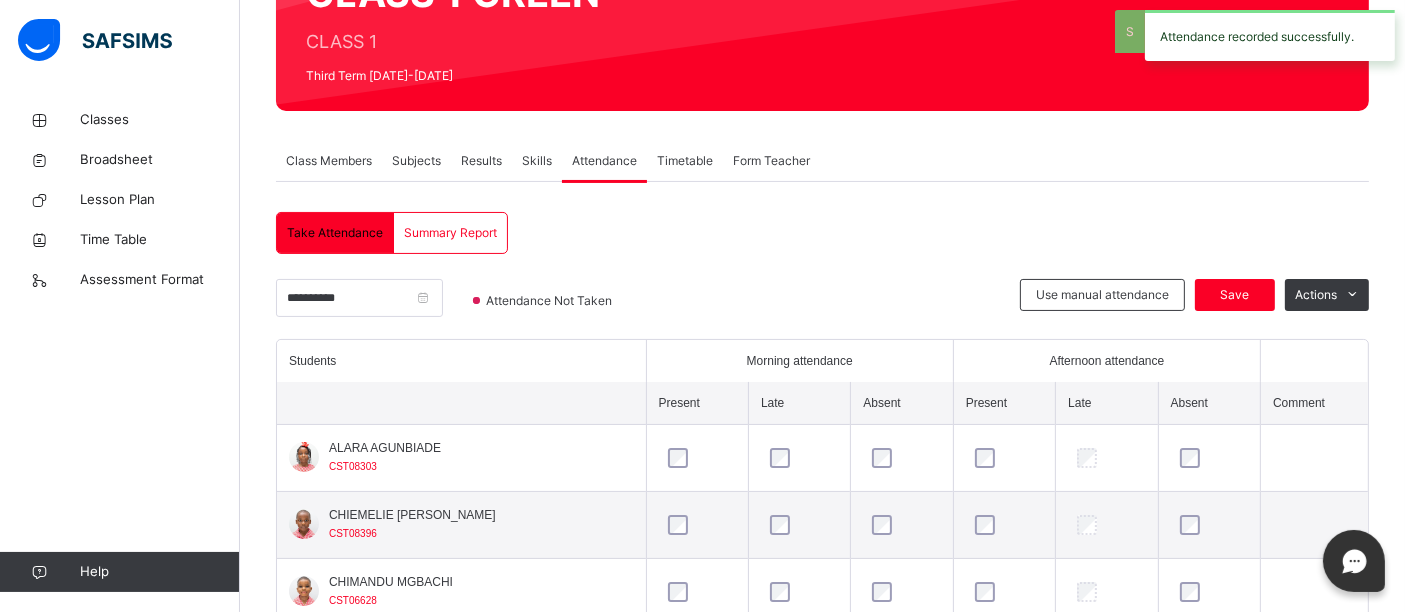 scroll, scrollTop: 408, scrollLeft: 0, axis: vertical 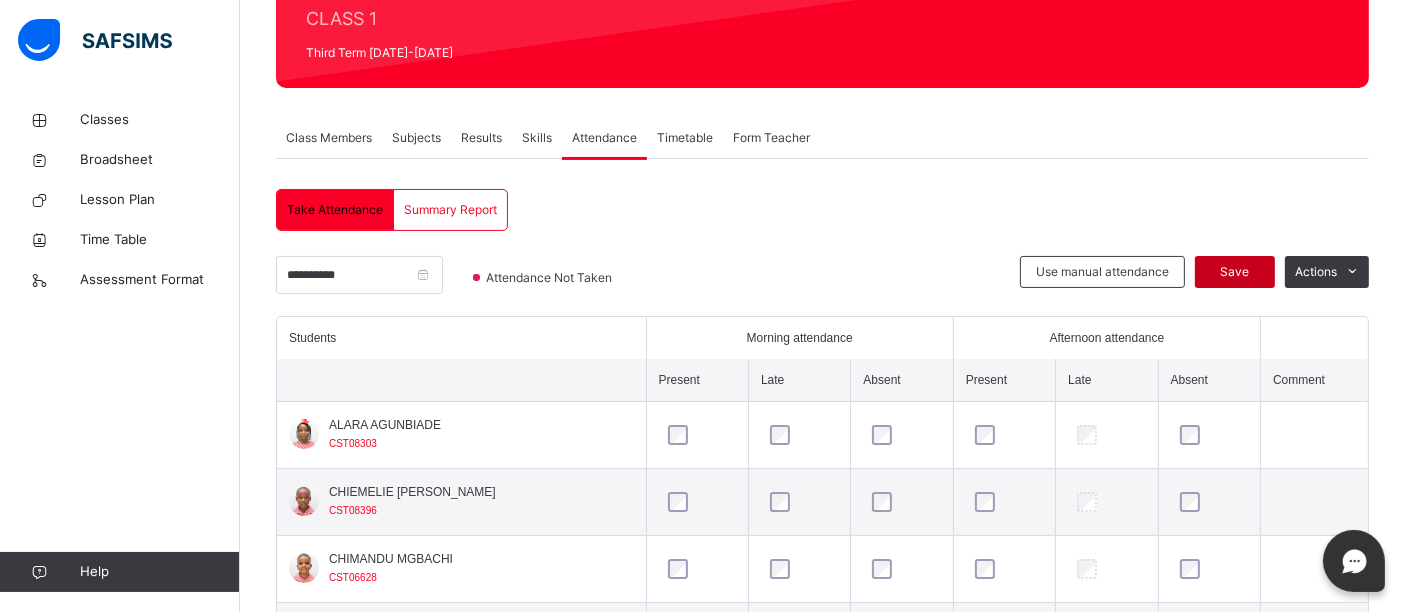 click on "Save" at bounding box center [1235, 272] 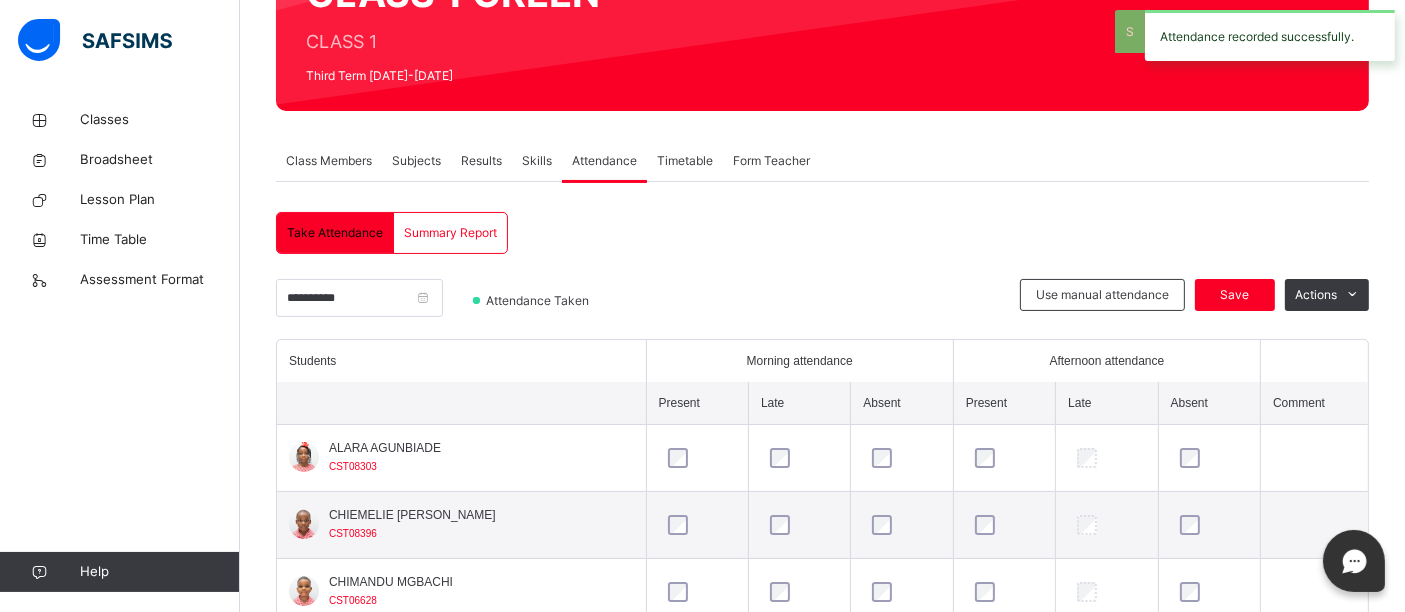 scroll, scrollTop: 258, scrollLeft: 0, axis: vertical 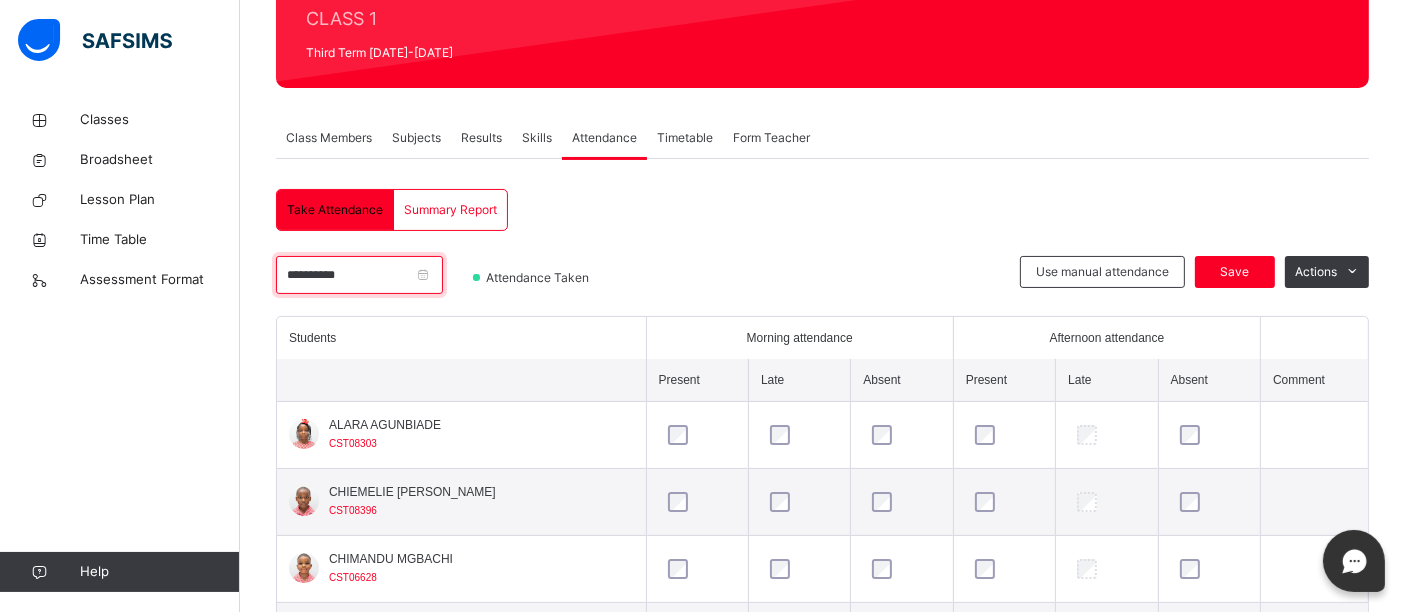 click on "**********" at bounding box center (359, 275) 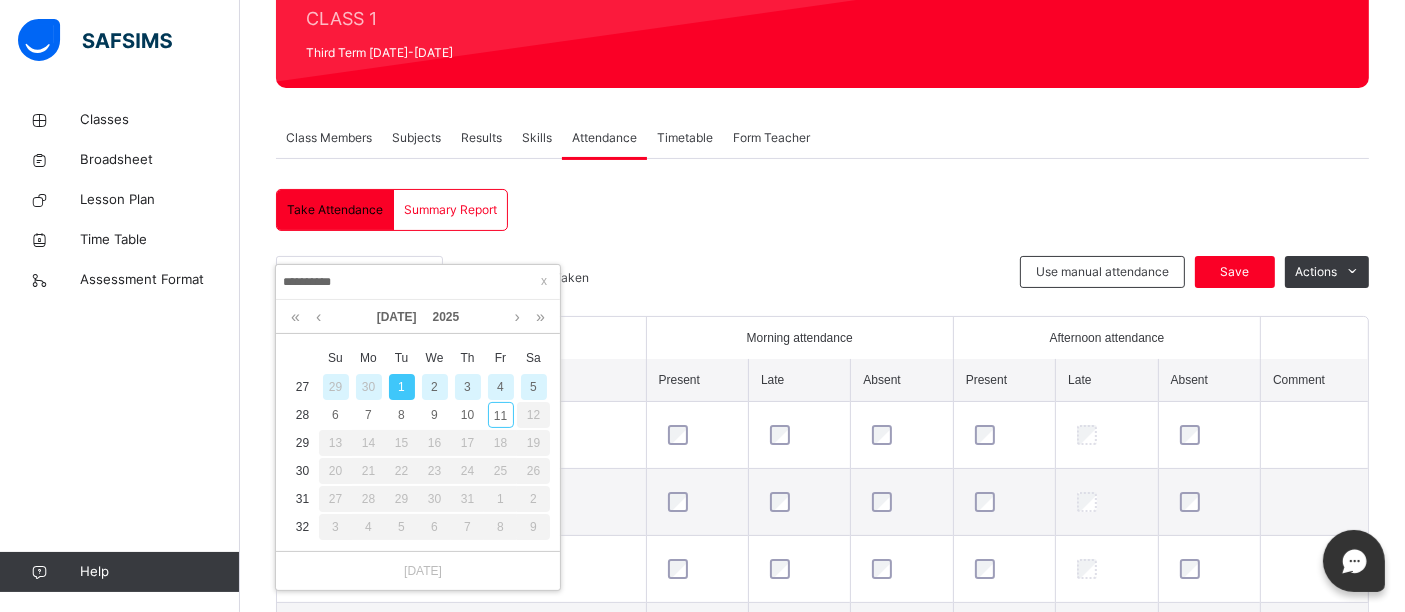 click on "2" at bounding box center [435, 387] 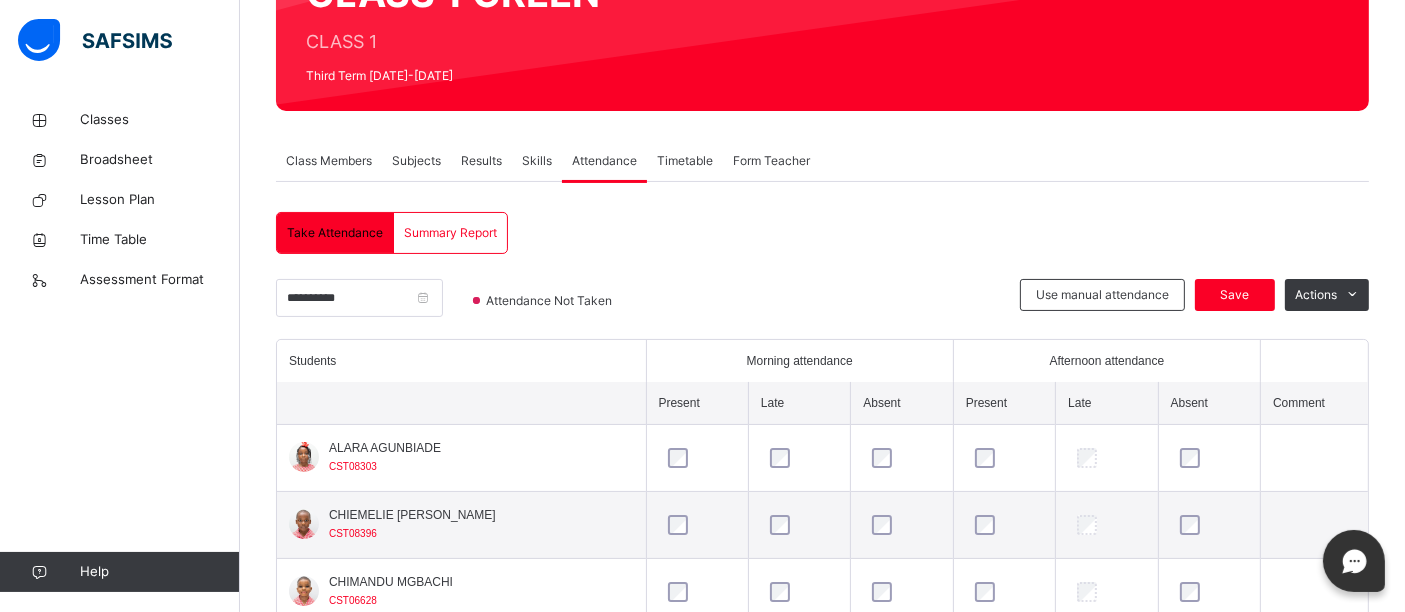 scroll, scrollTop: 258, scrollLeft: 0, axis: vertical 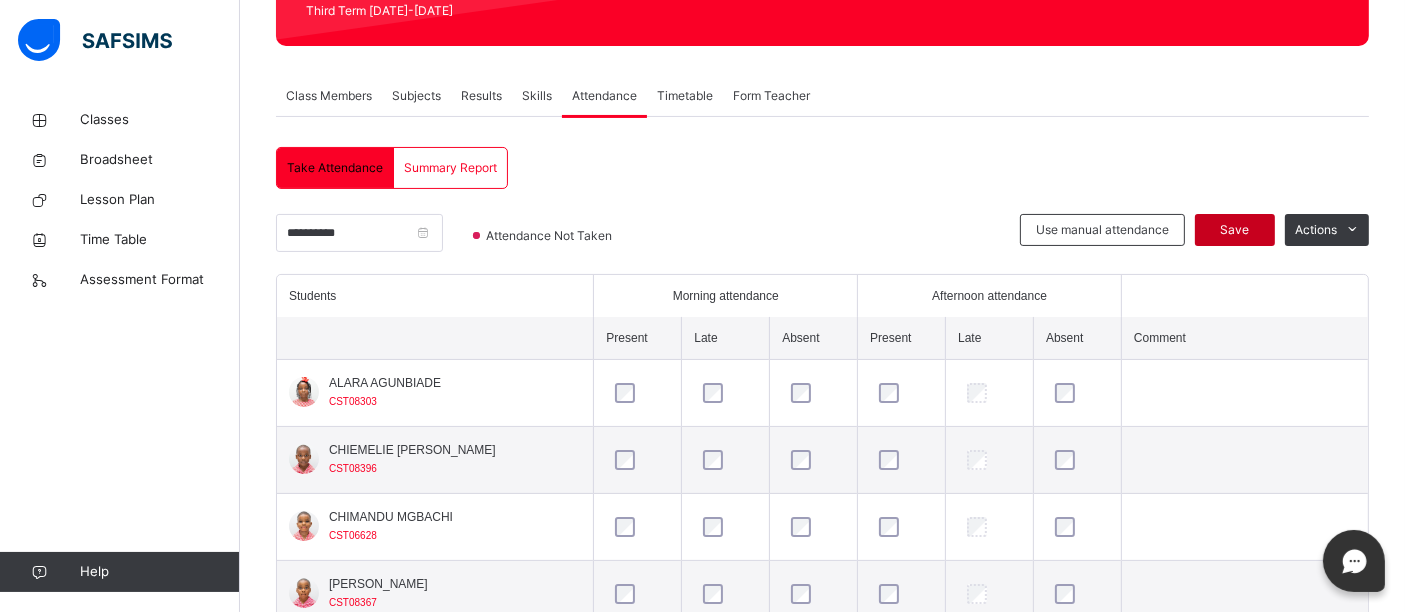 click on "Save" at bounding box center [1235, 230] 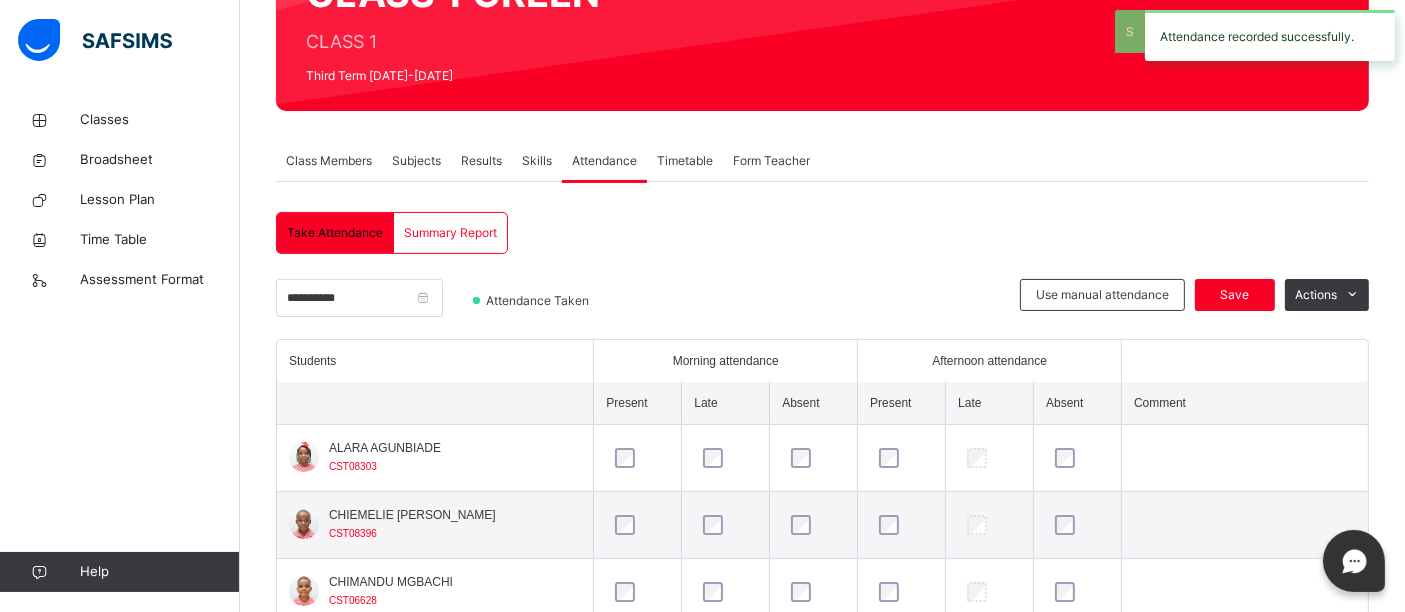 scroll, scrollTop: 300, scrollLeft: 0, axis: vertical 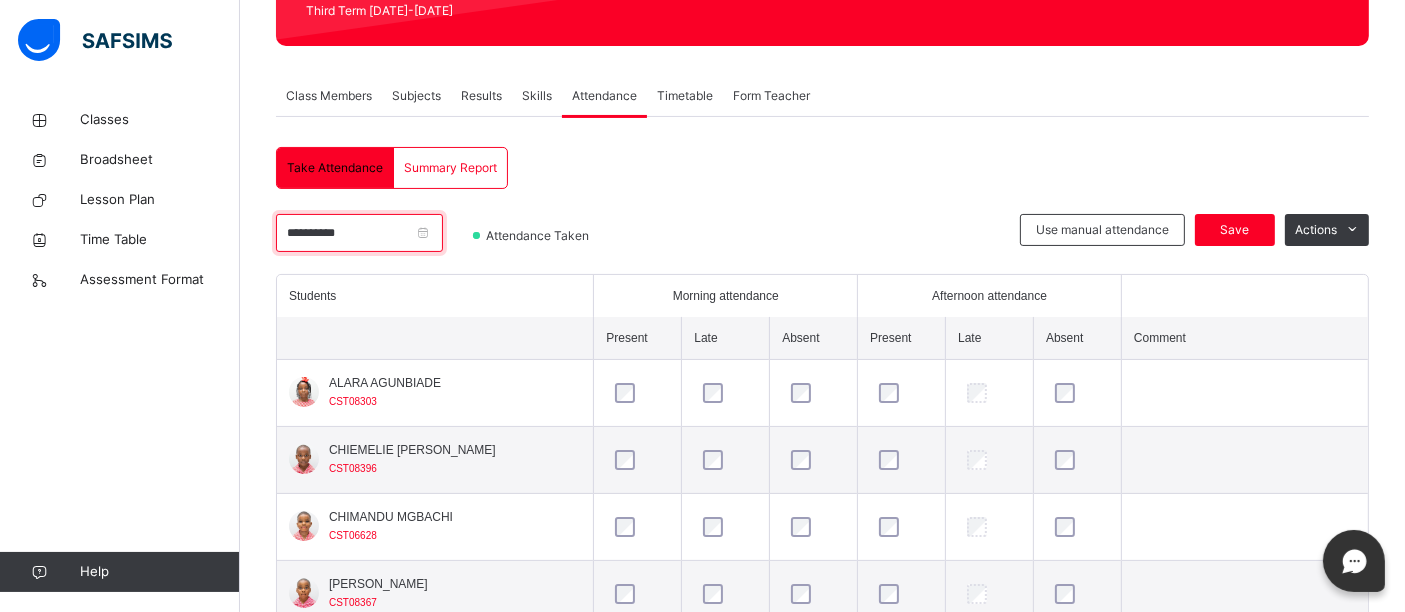 click on "**********" at bounding box center (359, 233) 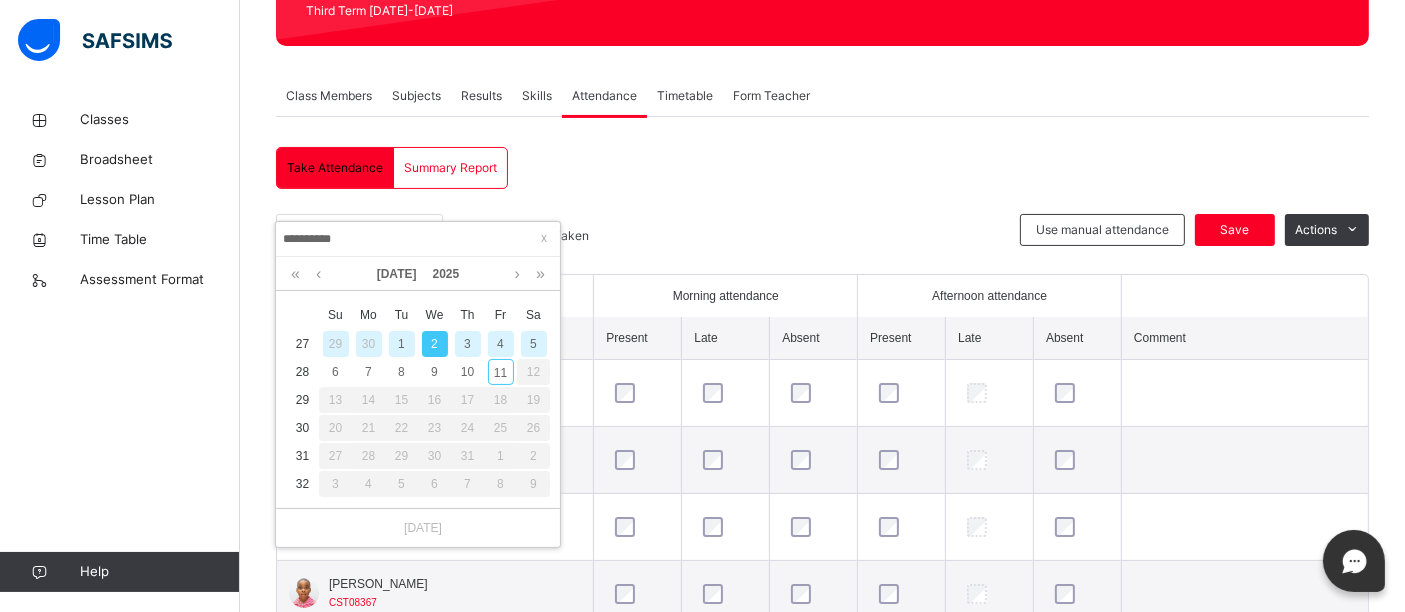 click on "3" at bounding box center (468, 344) 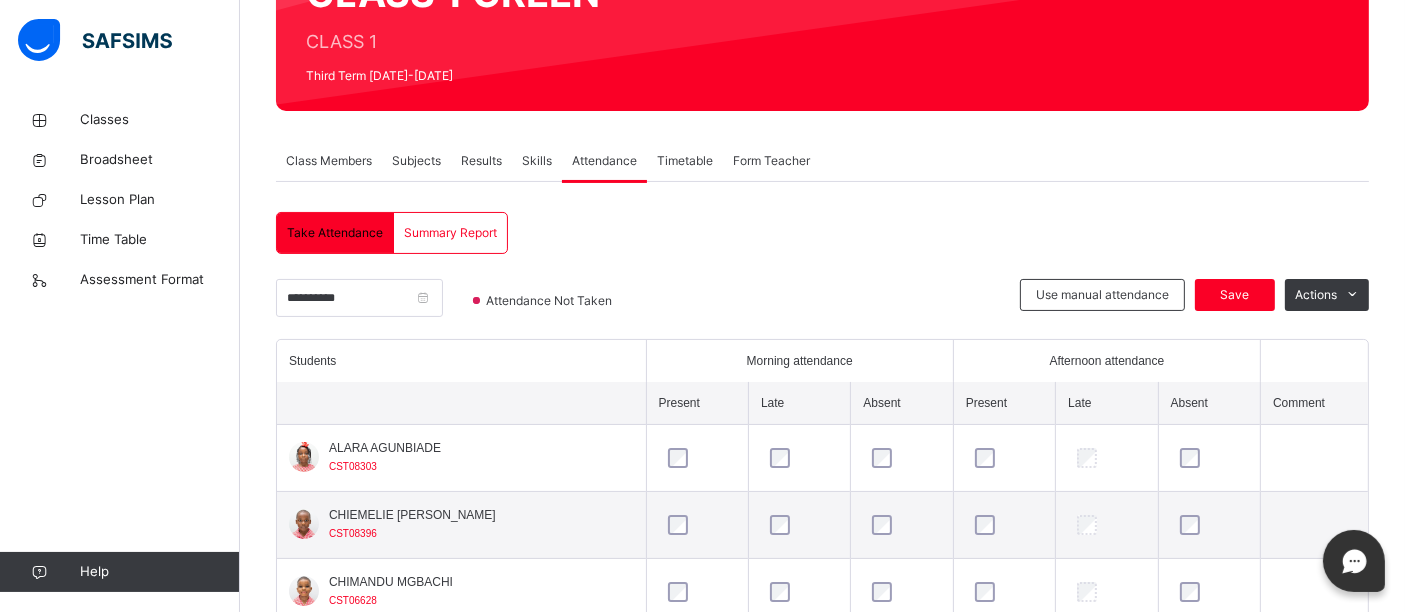 scroll, scrollTop: 300, scrollLeft: 0, axis: vertical 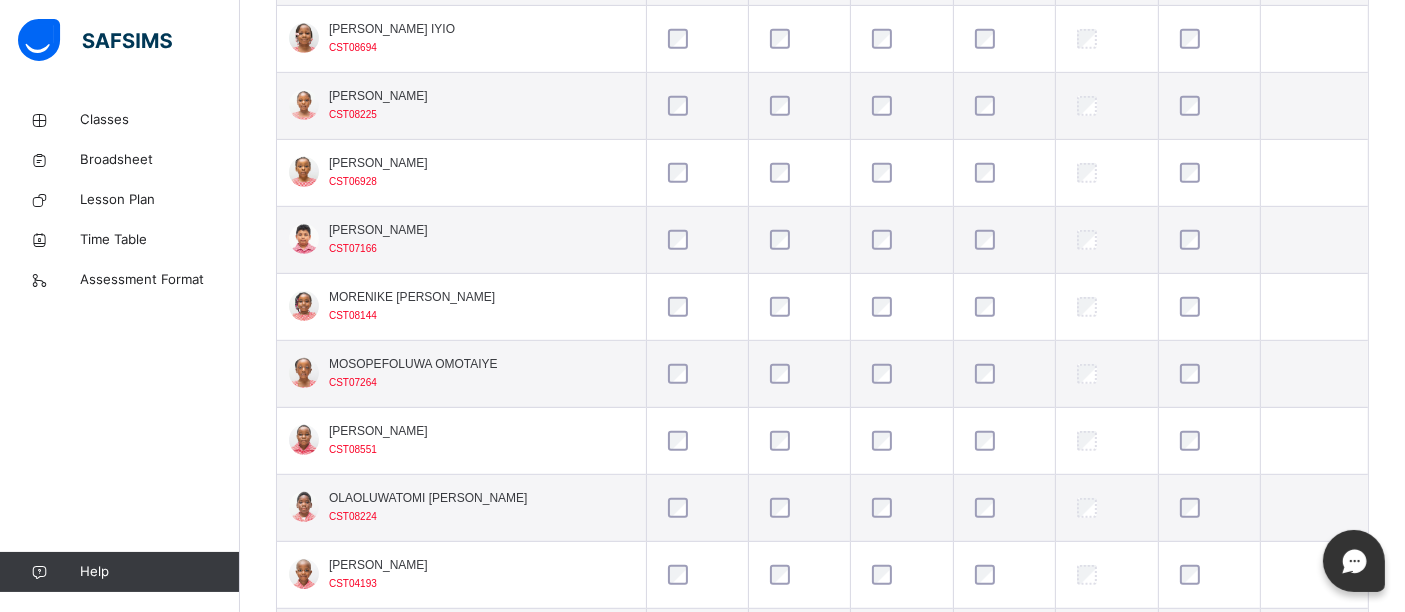 click at bounding box center [901, 173] 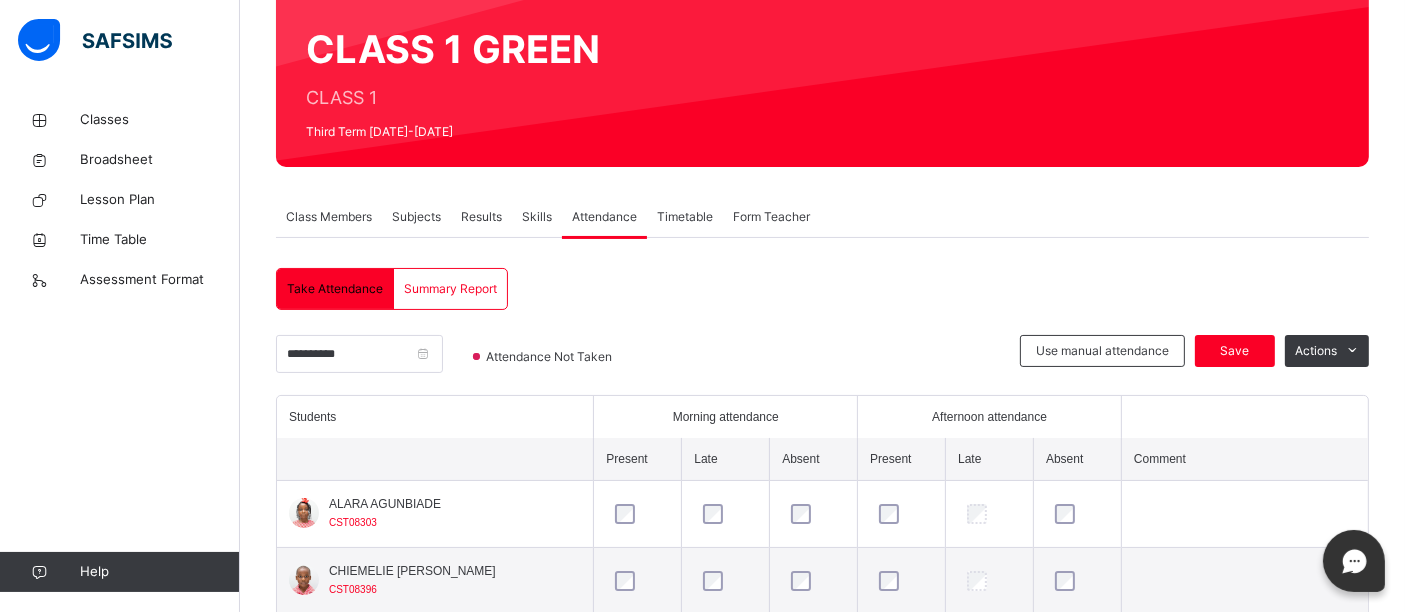 scroll, scrollTop: 171, scrollLeft: 0, axis: vertical 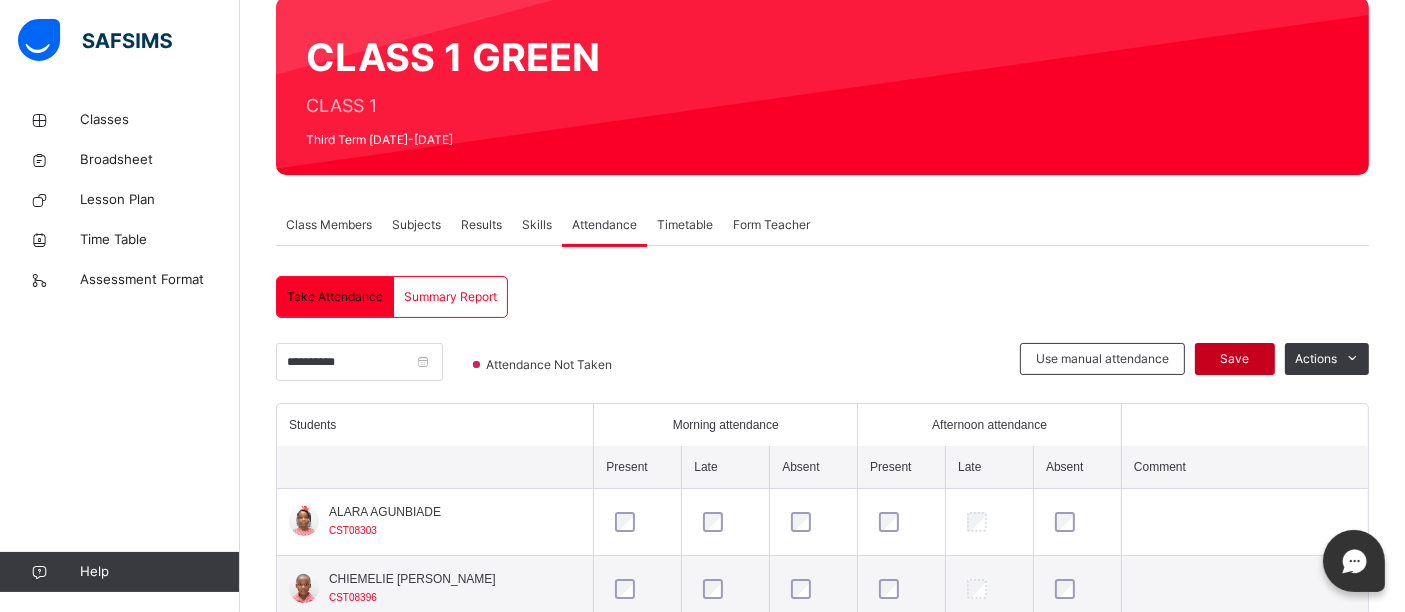 click on "Save" at bounding box center (1235, 359) 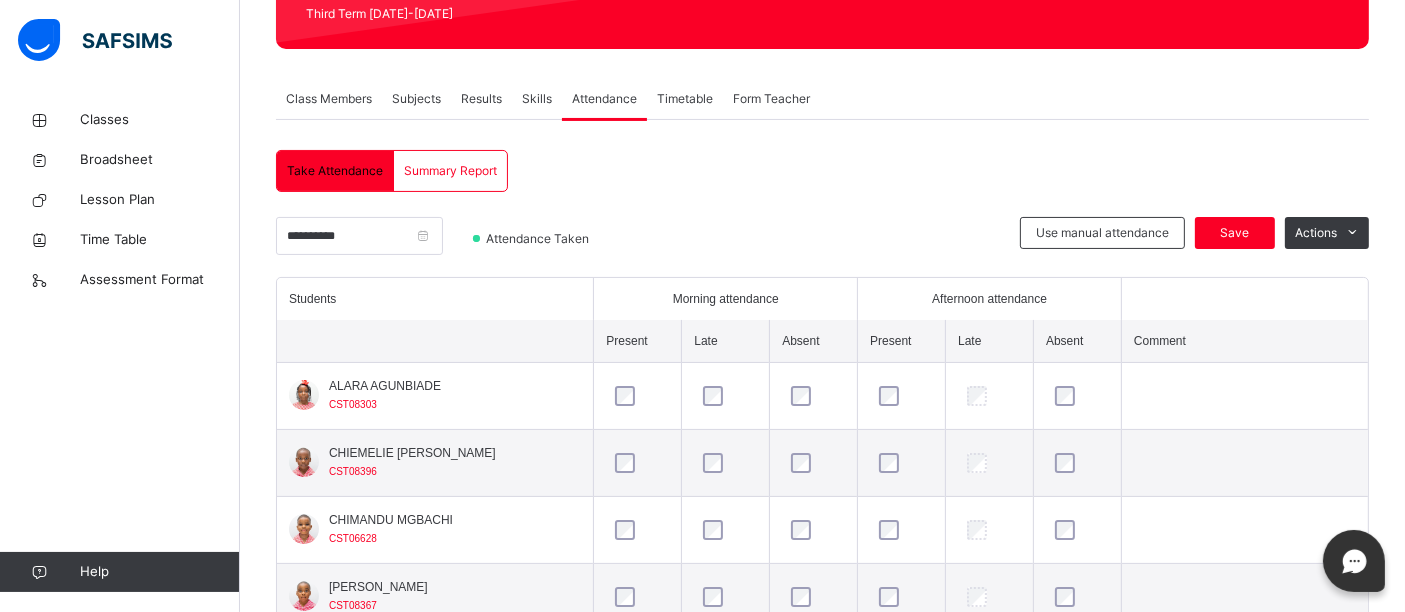 scroll, scrollTop: 311, scrollLeft: 0, axis: vertical 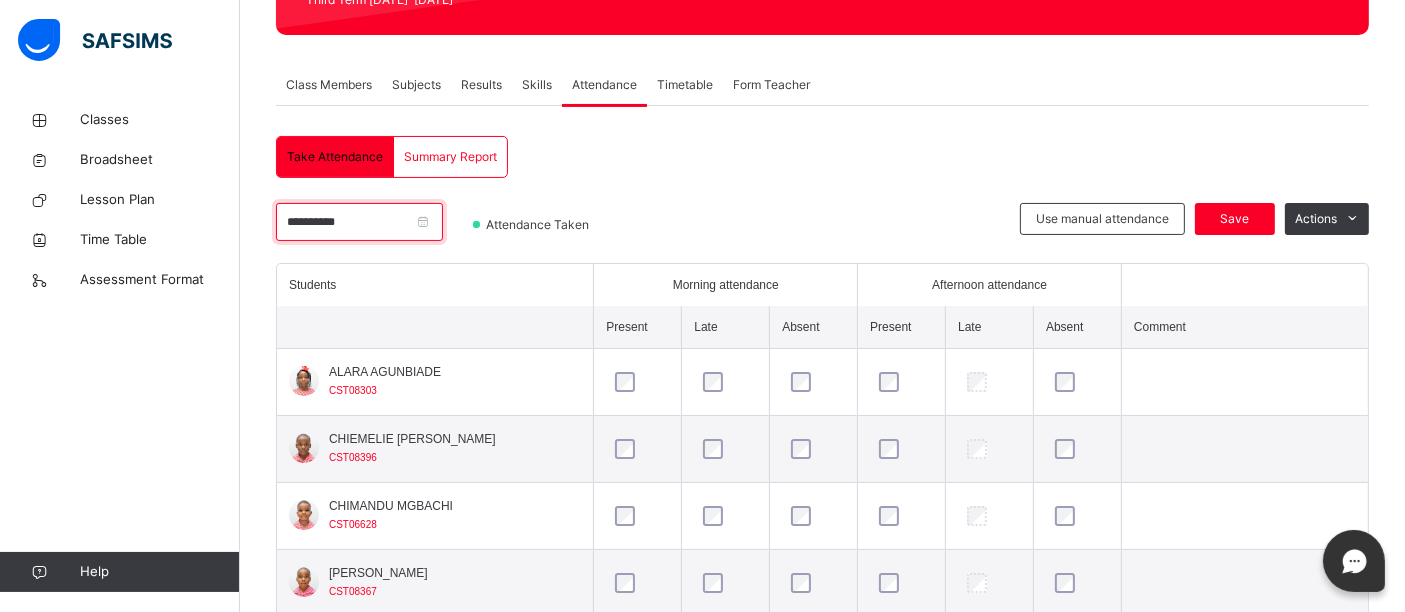click on "**********" at bounding box center (359, 222) 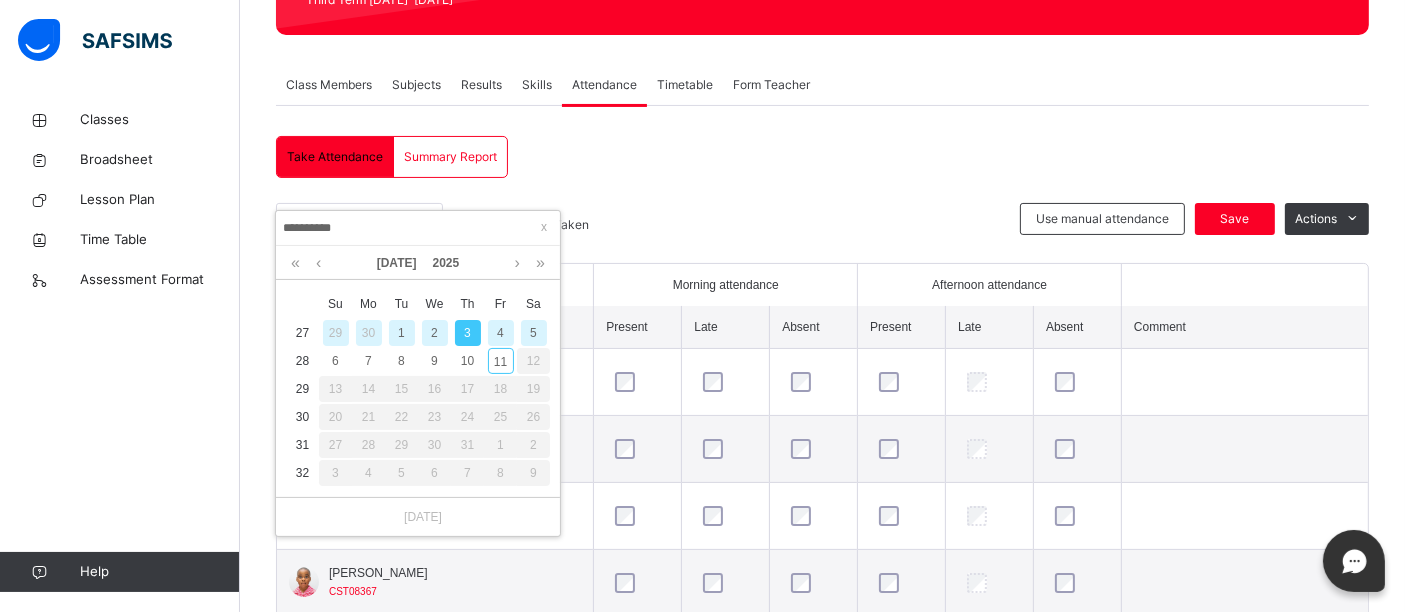 click on "4" at bounding box center [501, 333] 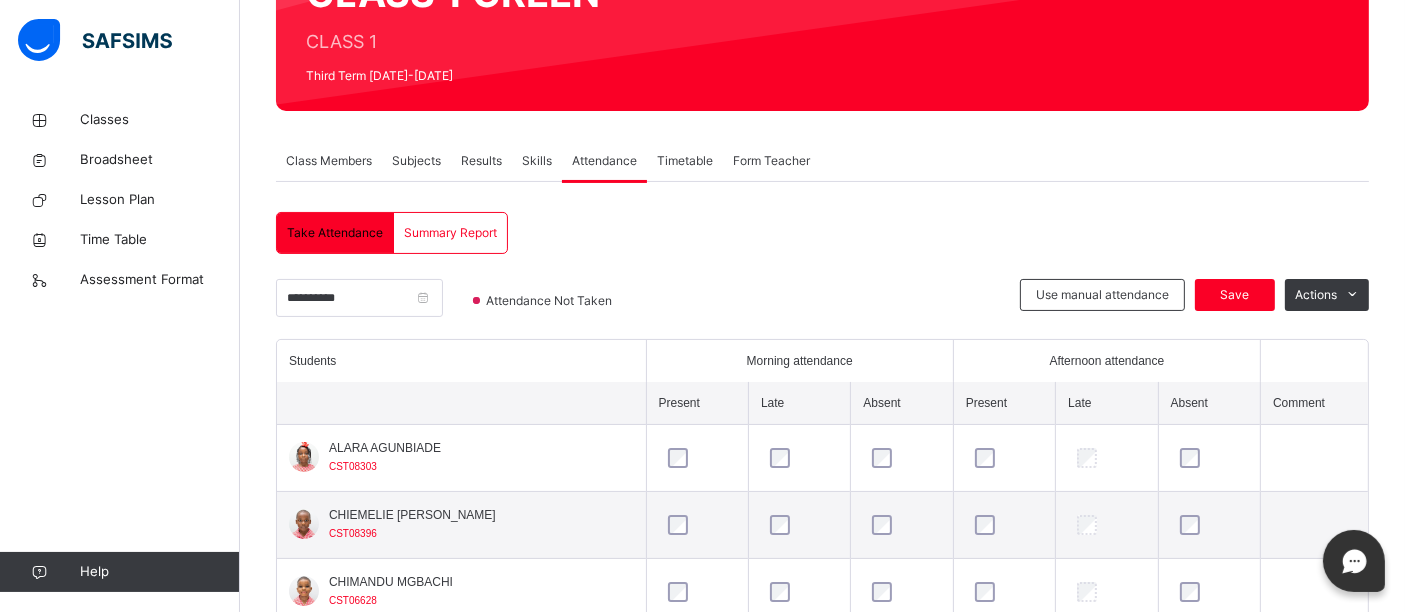 scroll, scrollTop: 311, scrollLeft: 0, axis: vertical 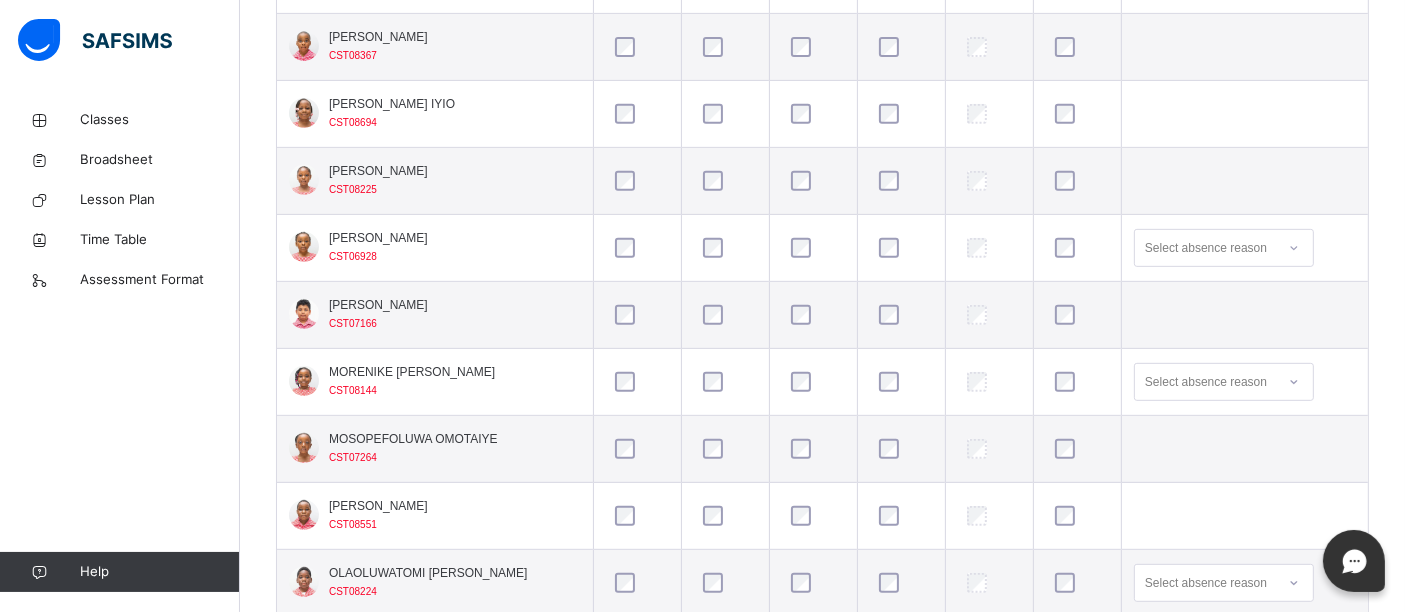 drag, startPoint x: 1421, startPoint y: 569, endPoint x: 1039, endPoint y: 371, distance: 430.26505 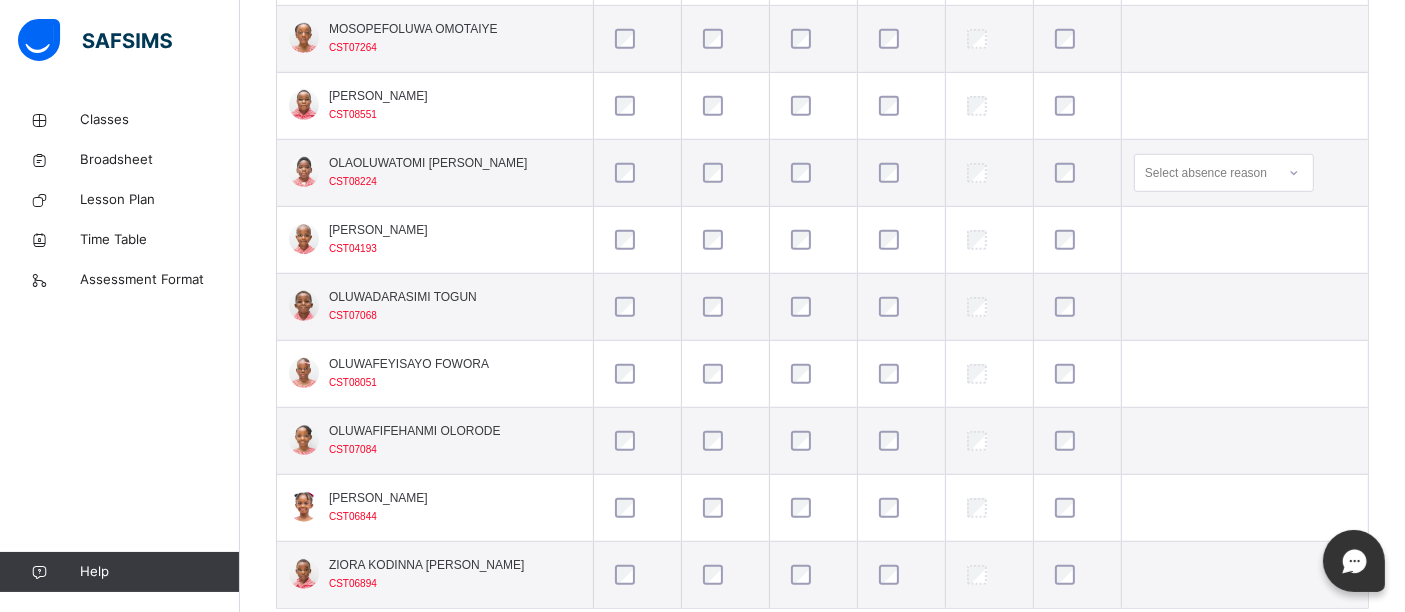 scroll, scrollTop: 1261, scrollLeft: 0, axis: vertical 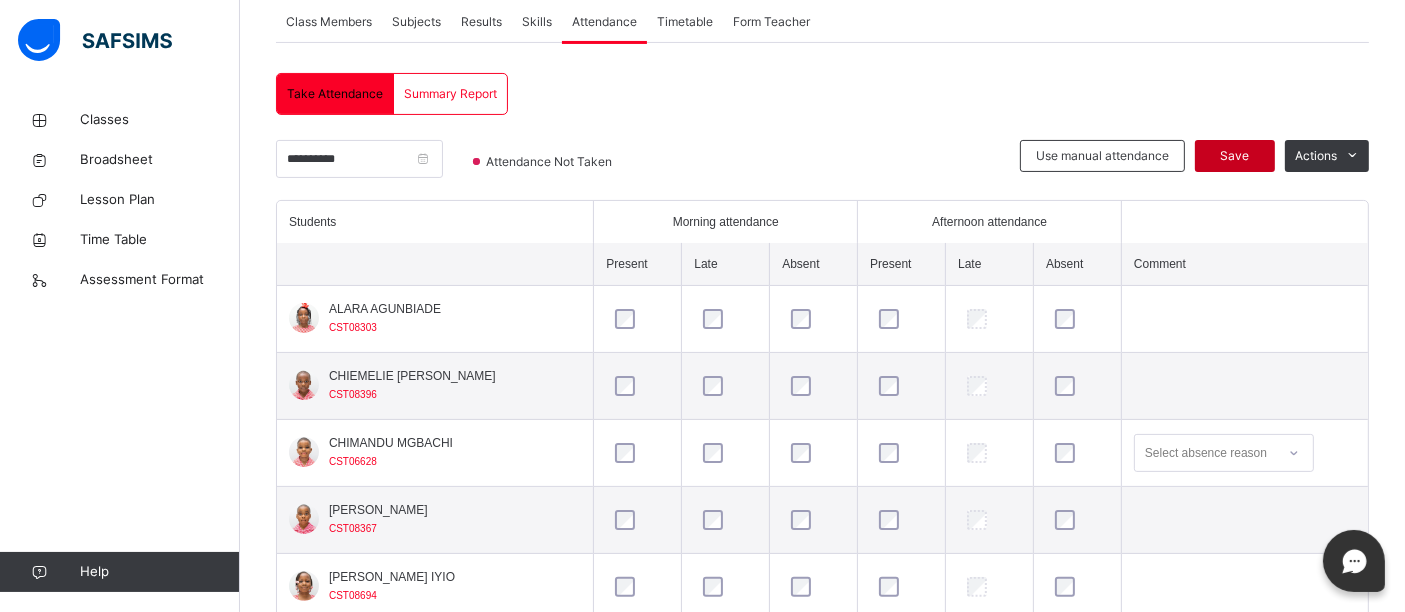 click on "Save" at bounding box center [1235, 156] 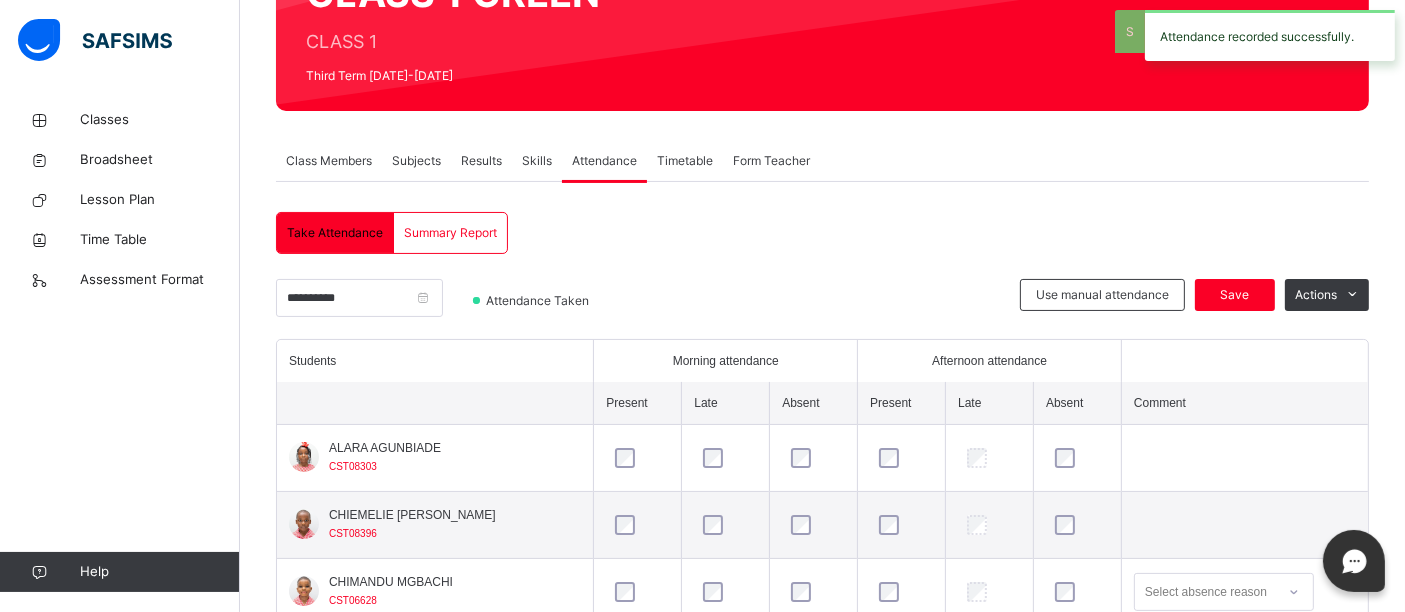 scroll, scrollTop: 374, scrollLeft: 0, axis: vertical 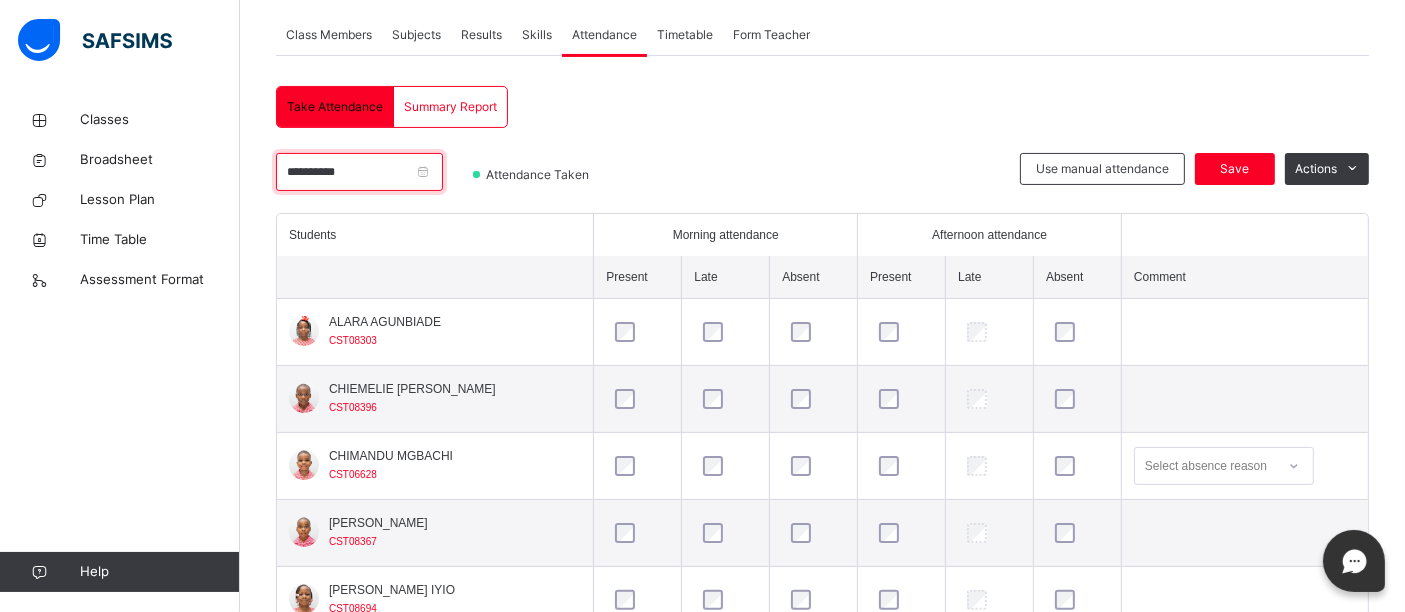click on "**********" at bounding box center [359, 172] 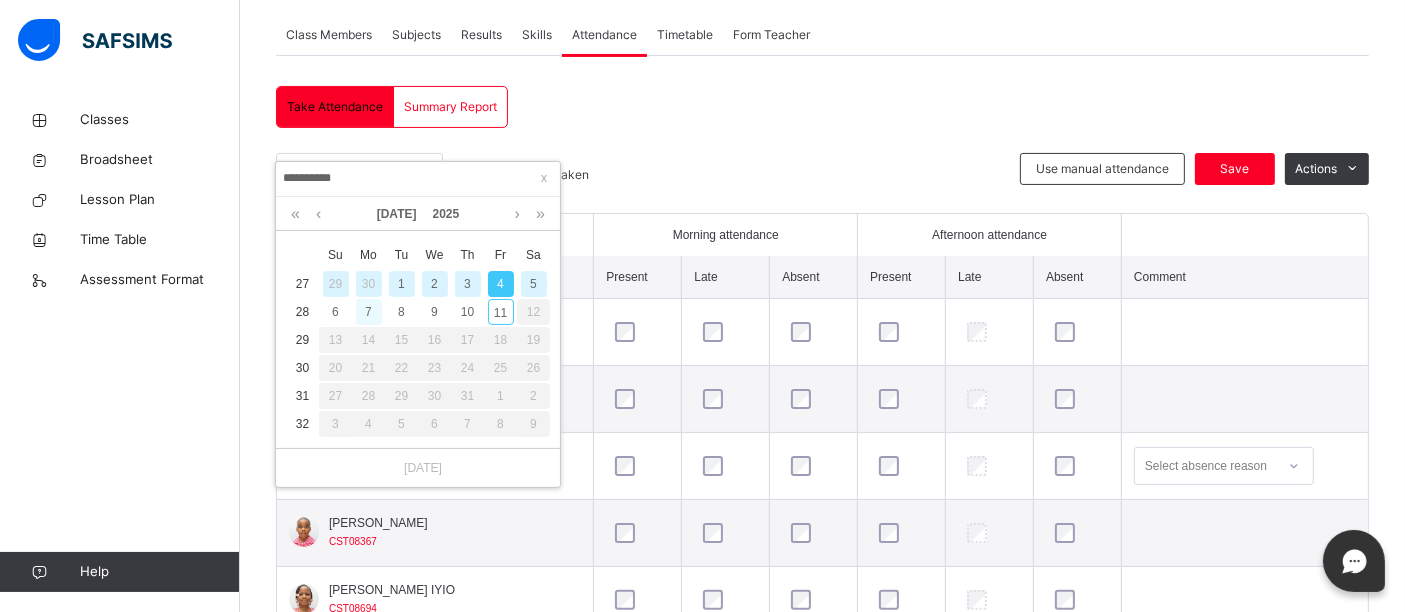 click on "7" at bounding box center (369, 312) 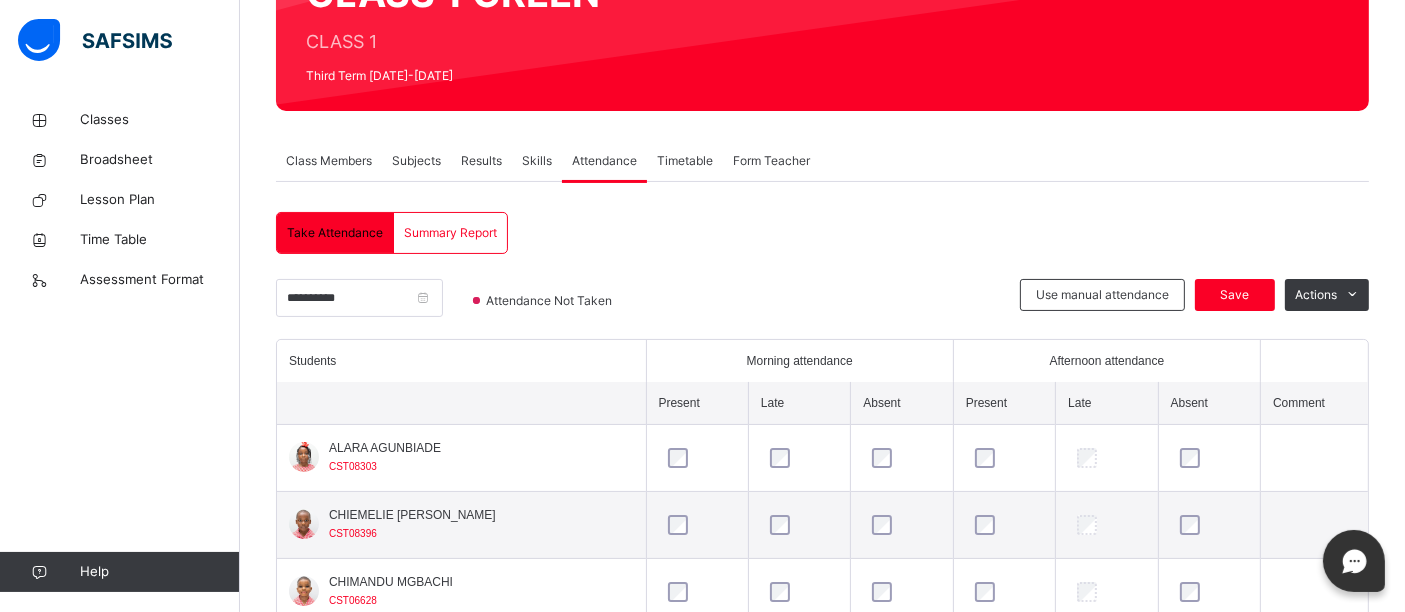 scroll, scrollTop: 361, scrollLeft: 0, axis: vertical 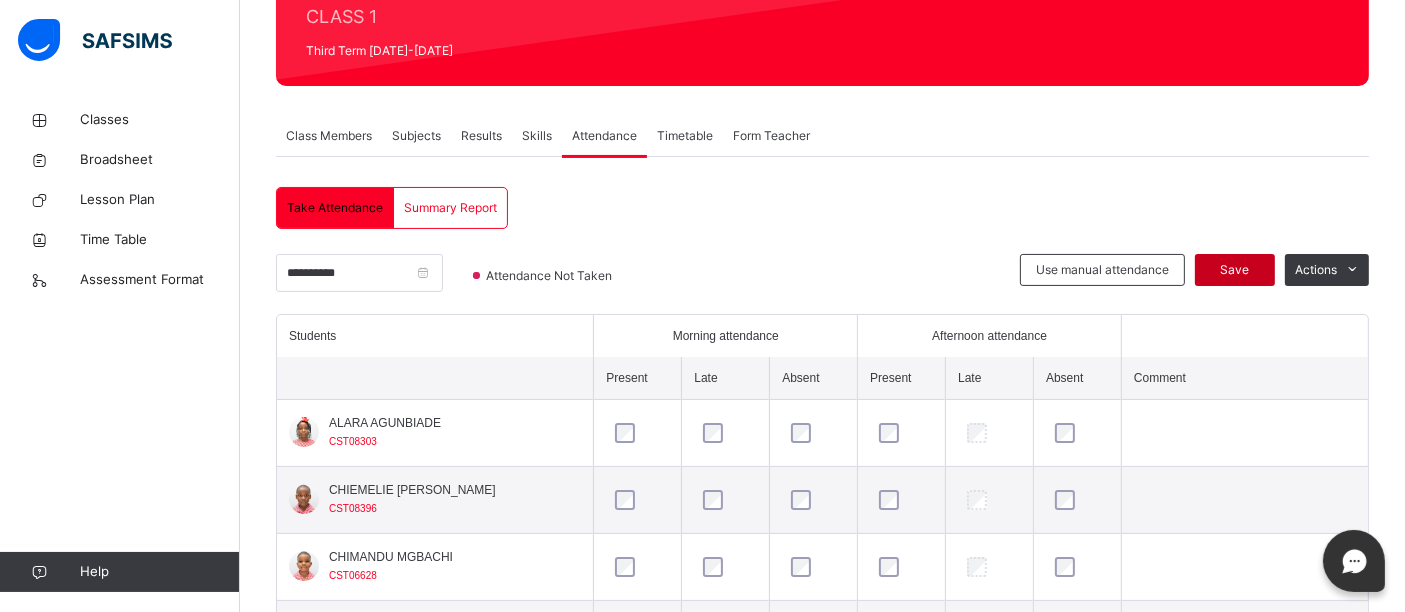 click on "Save" at bounding box center (1235, 270) 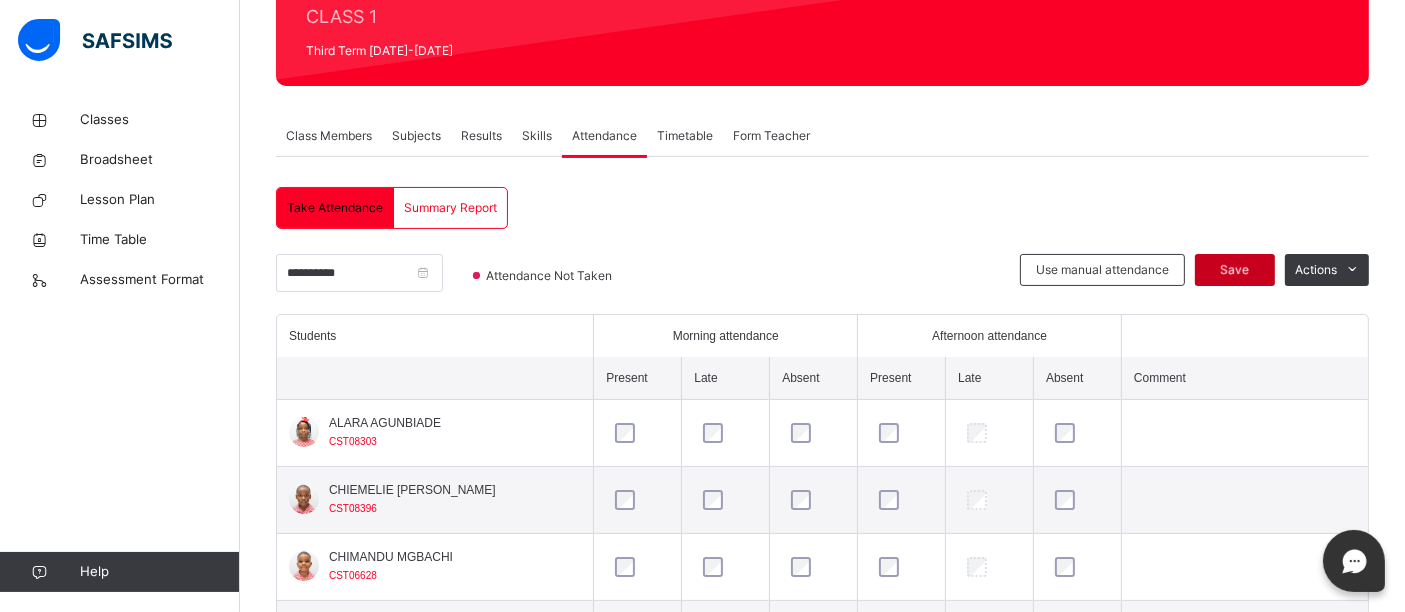 click on "Save" at bounding box center [1235, 270] 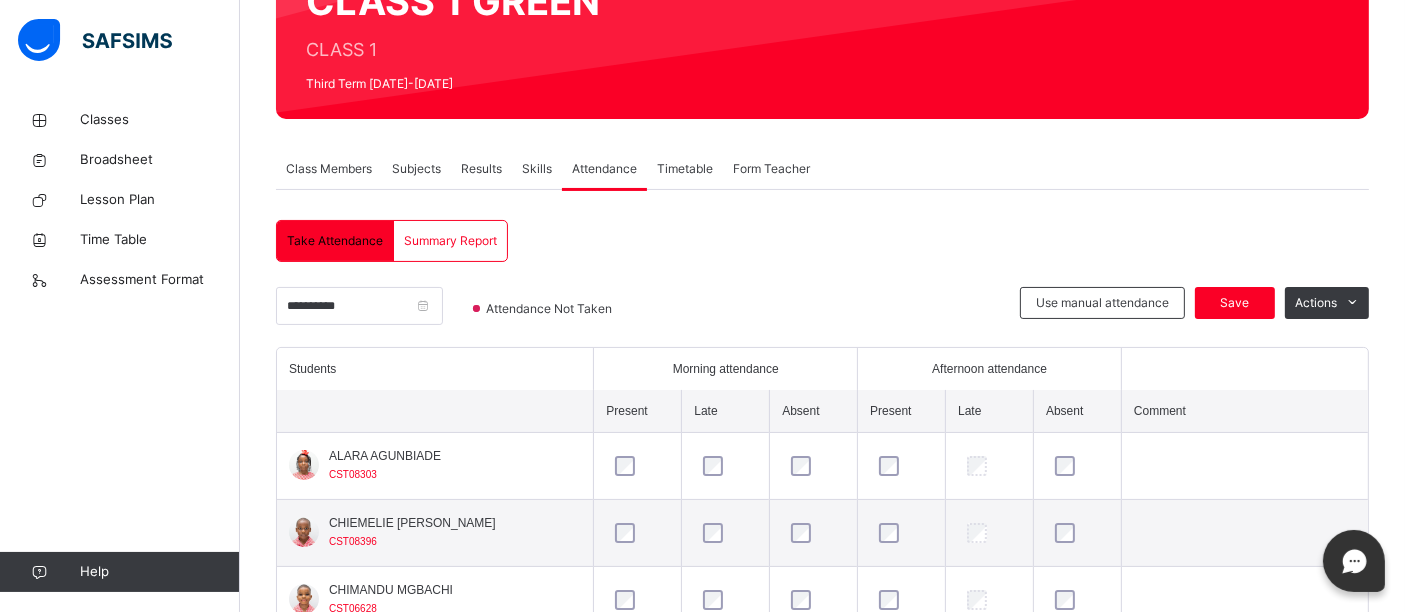scroll, scrollTop: 222, scrollLeft: 0, axis: vertical 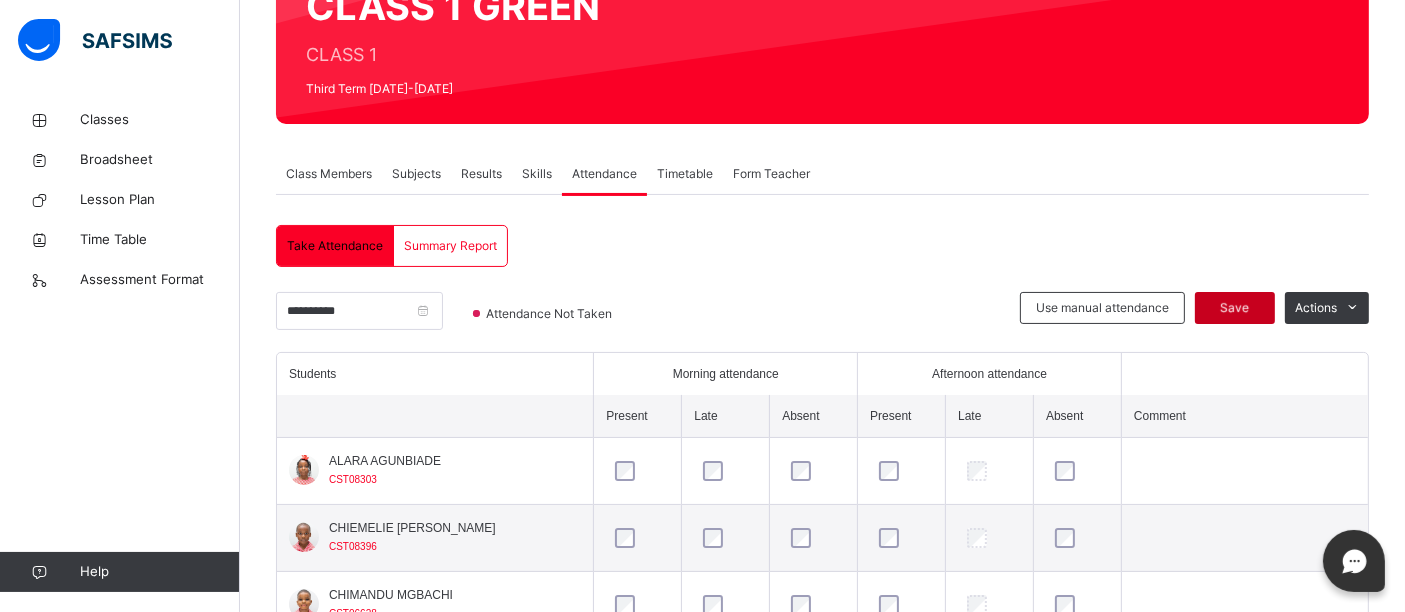click on "Save" at bounding box center [1235, 308] 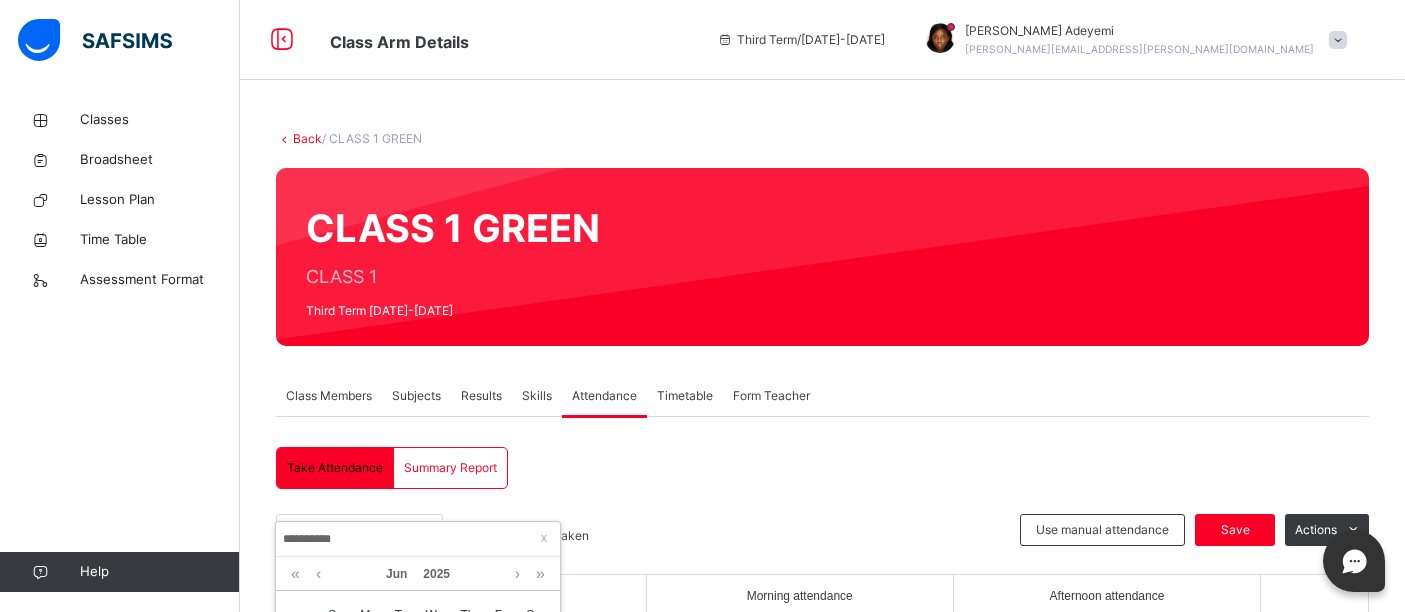scroll, scrollTop: 222, scrollLeft: 0, axis: vertical 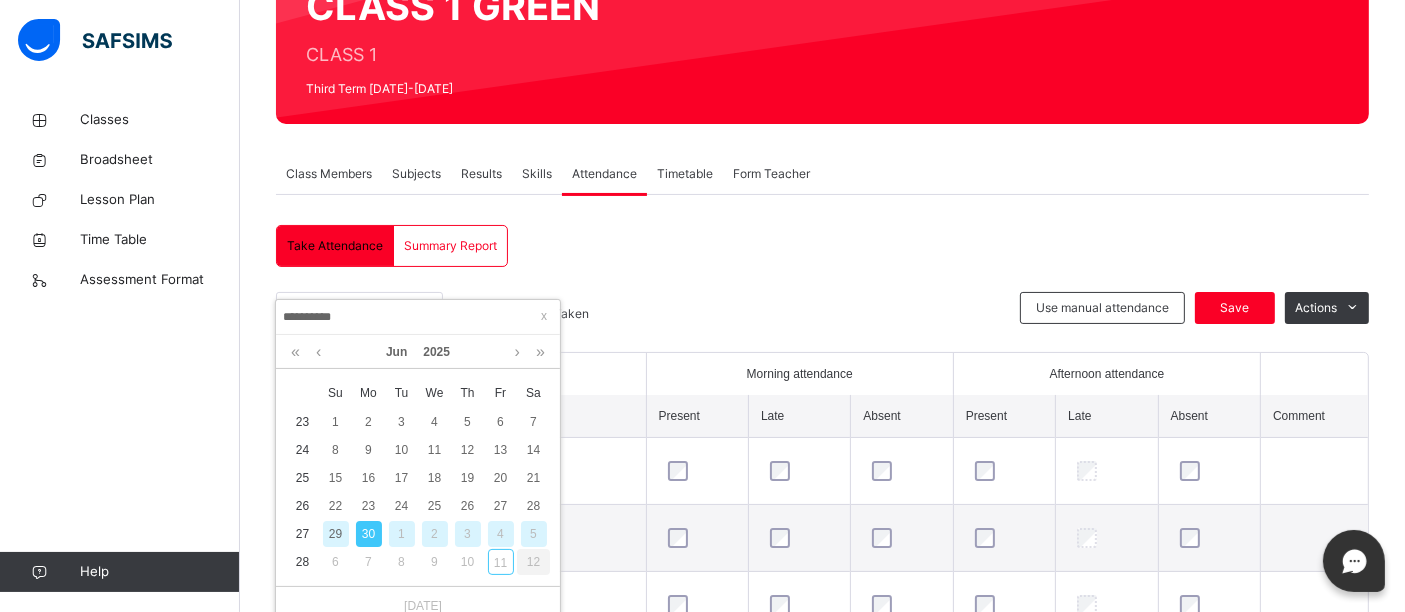 click on "4" at bounding box center (501, 534) 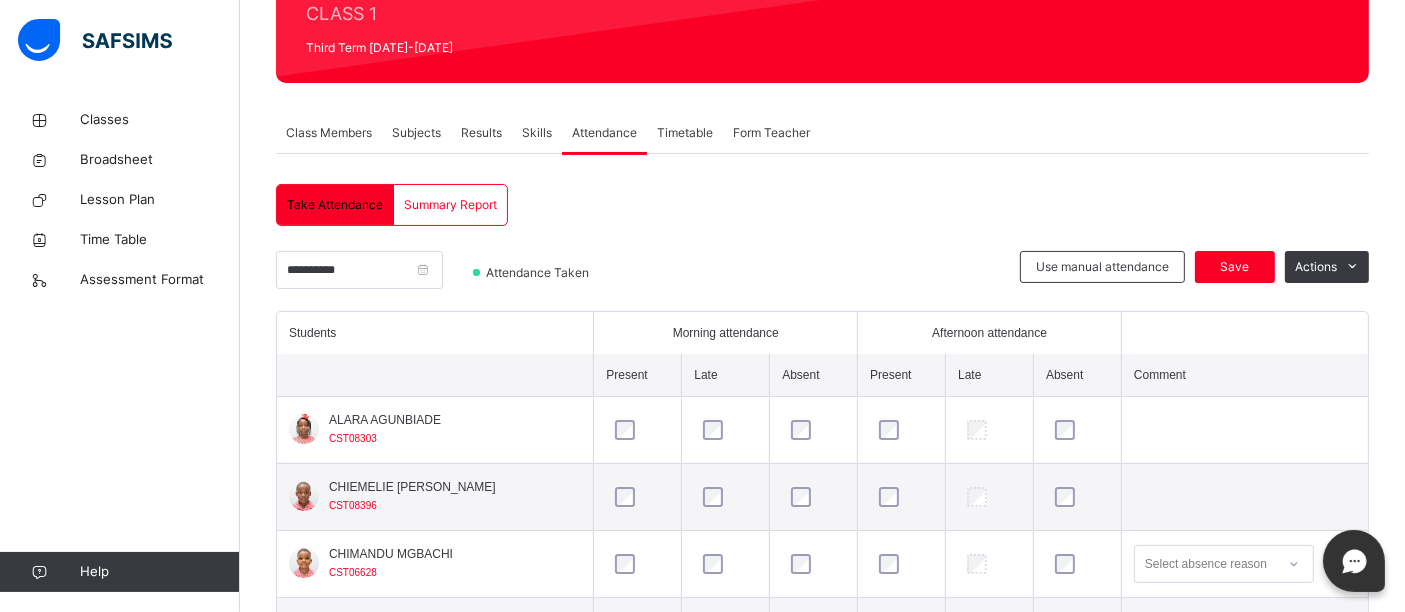 scroll, scrollTop: 0, scrollLeft: 0, axis: both 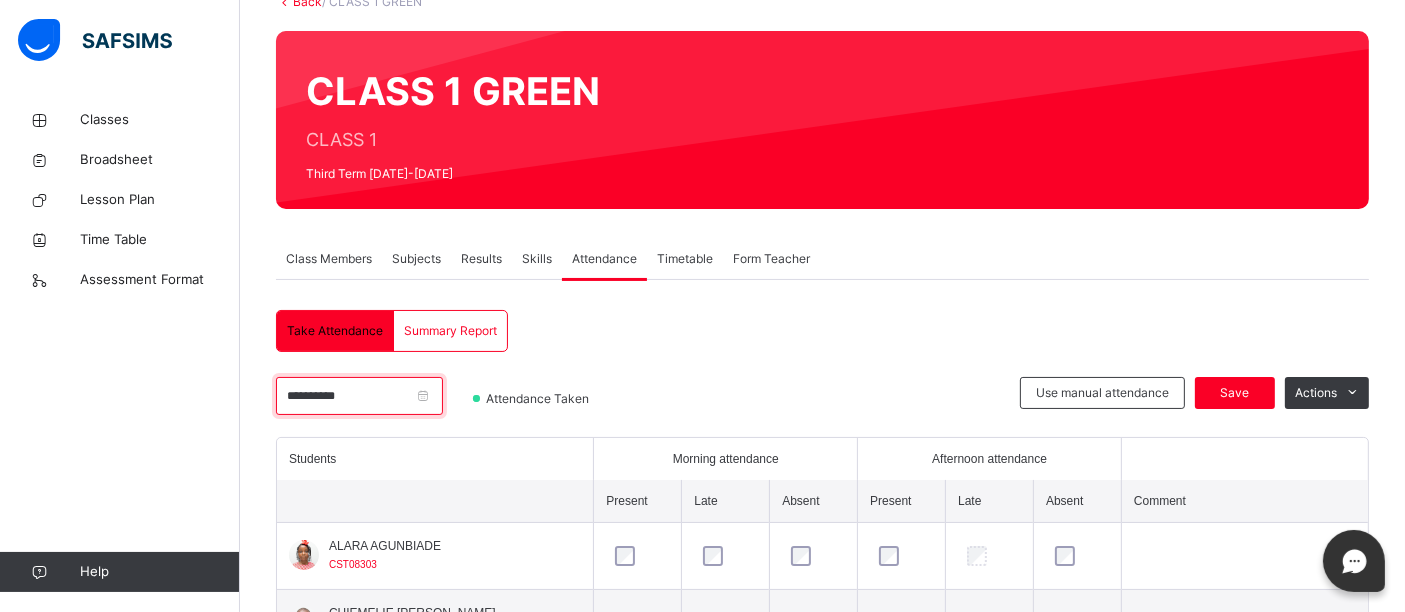 click on "**********" at bounding box center (359, 396) 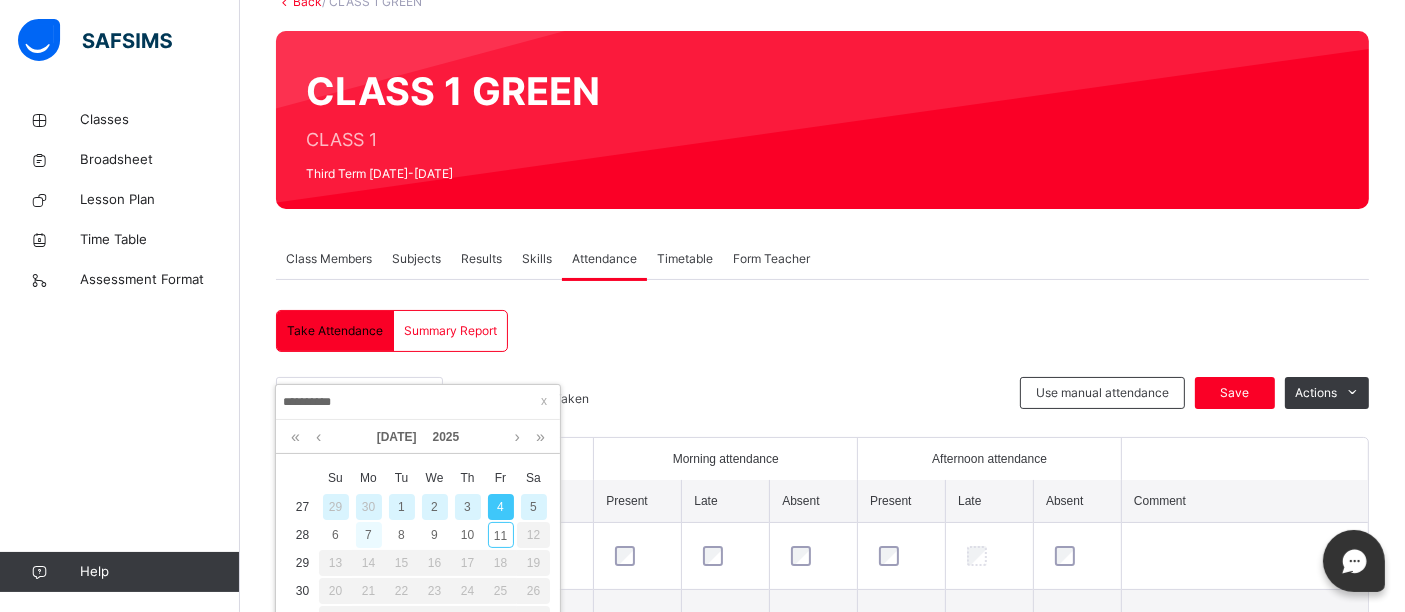 click on "7" at bounding box center (369, 535) 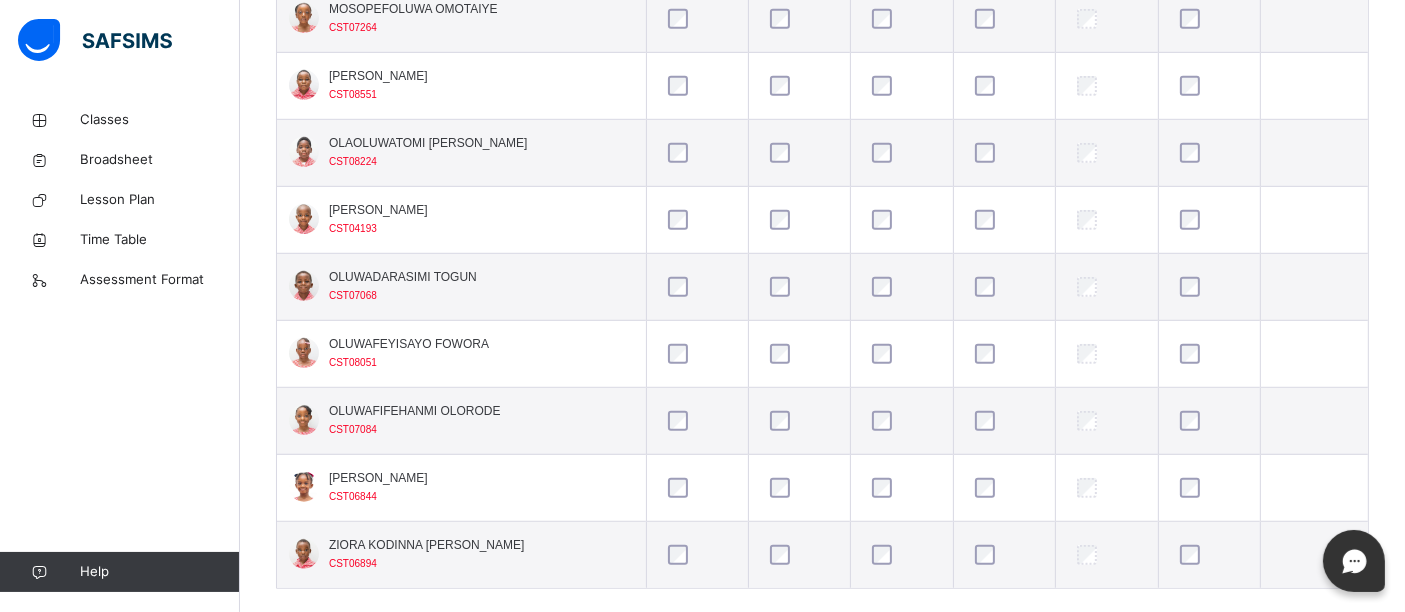 scroll, scrollTop: 1301, scrollLeft: 0, axis: vertical 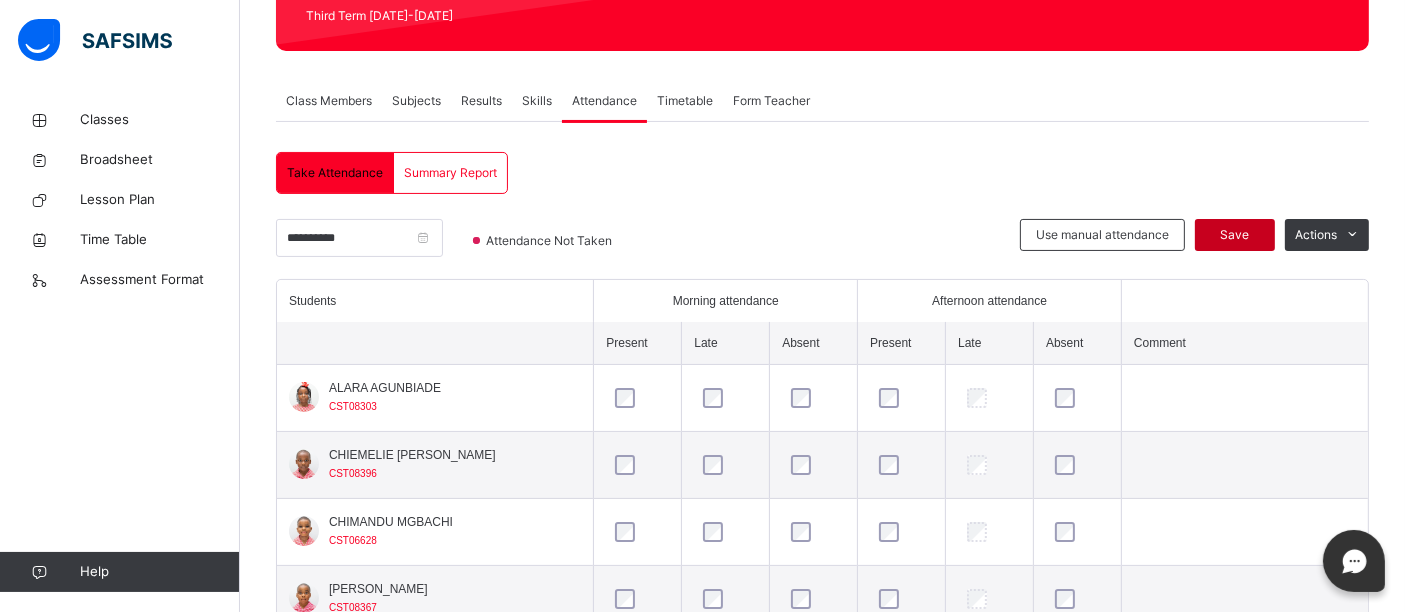 click on "Save" at bounding box center [1235, 235] 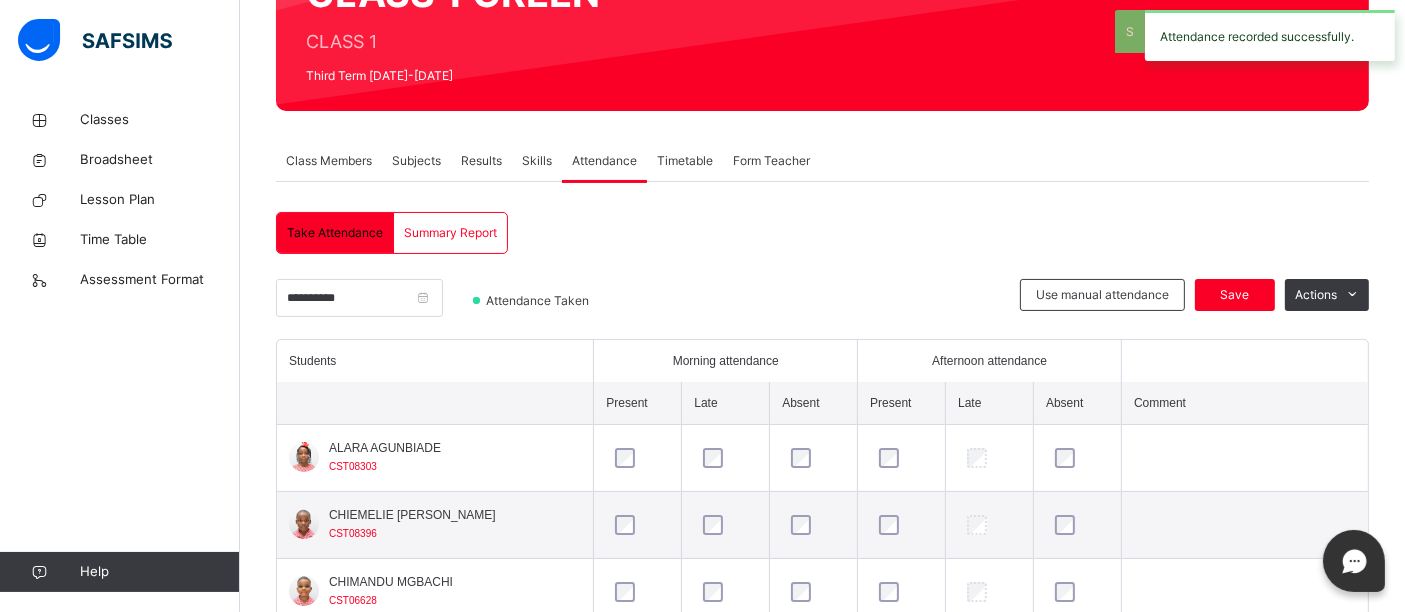 scroll, scrollTop: 295, scrollLeft: 0, axis: vertical 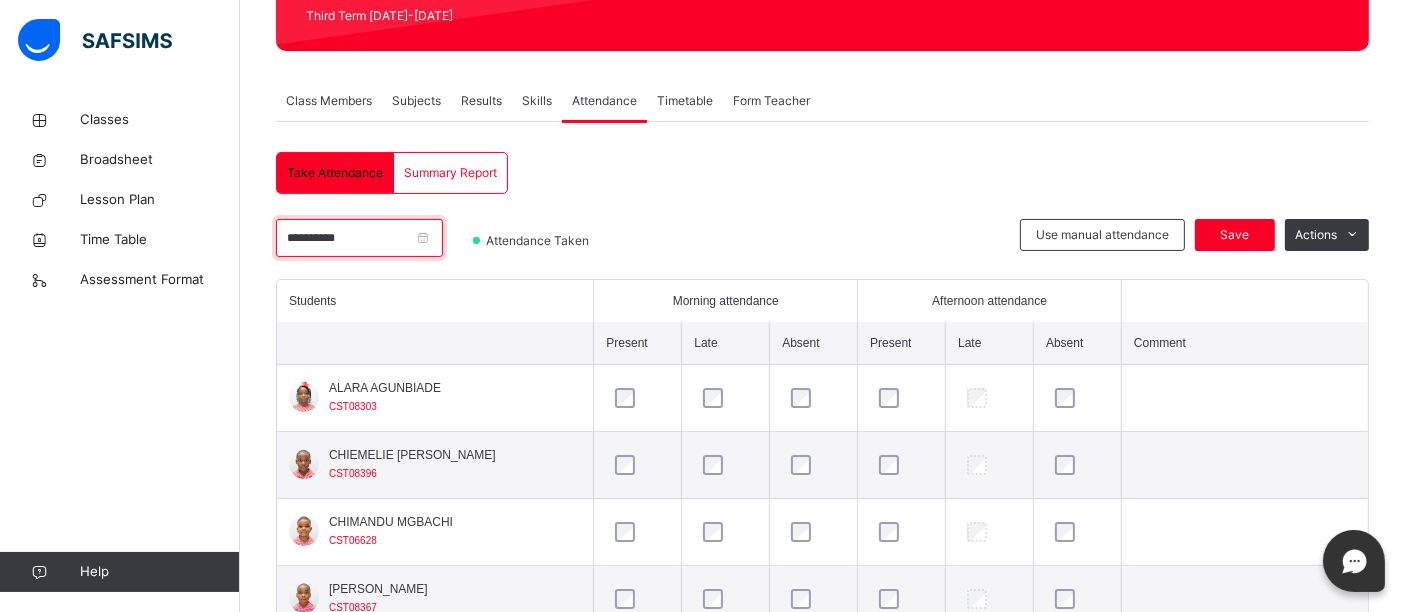 click on "**********" at bounding box center (359, 238) 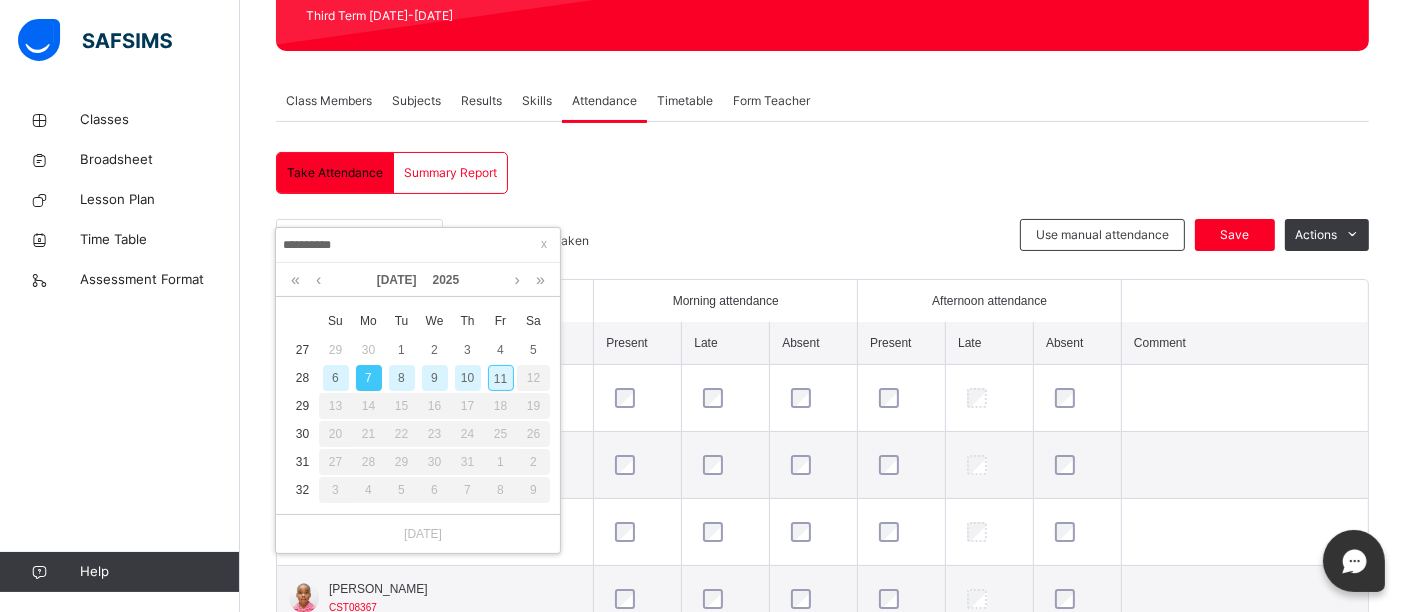 click on "8" at bounding box center (402, 378) 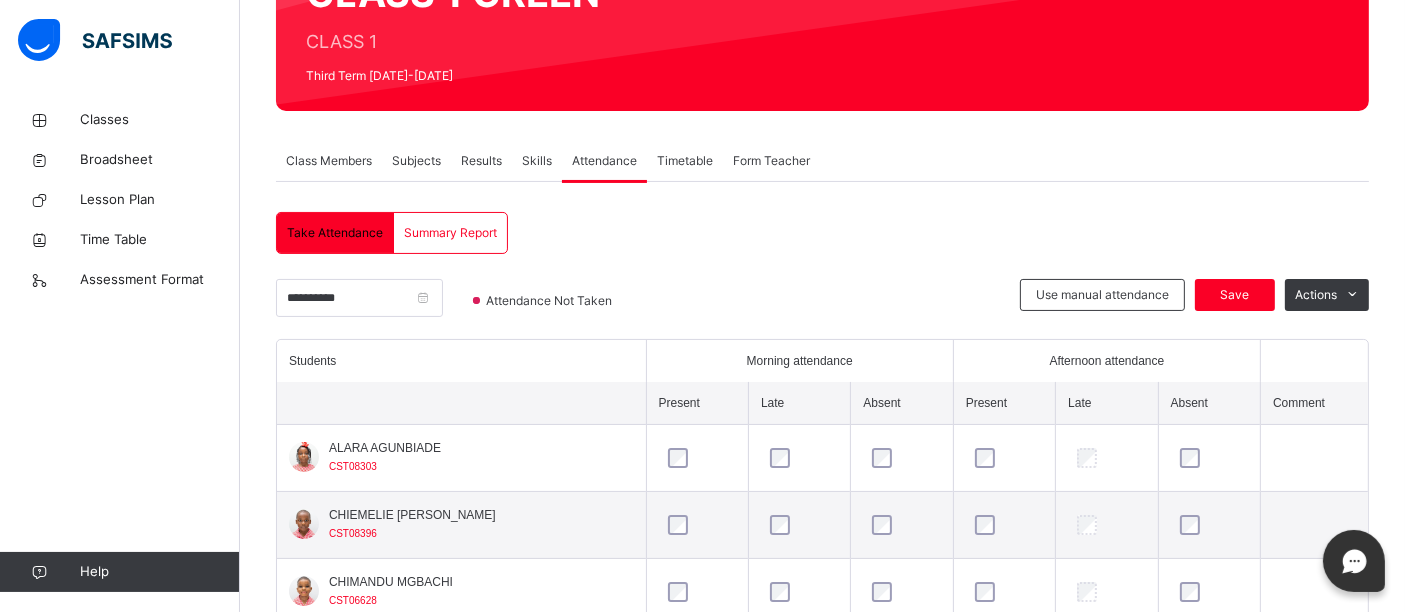 scroll, scrollTop: 295, scrollLeft: 0, axis: vertical 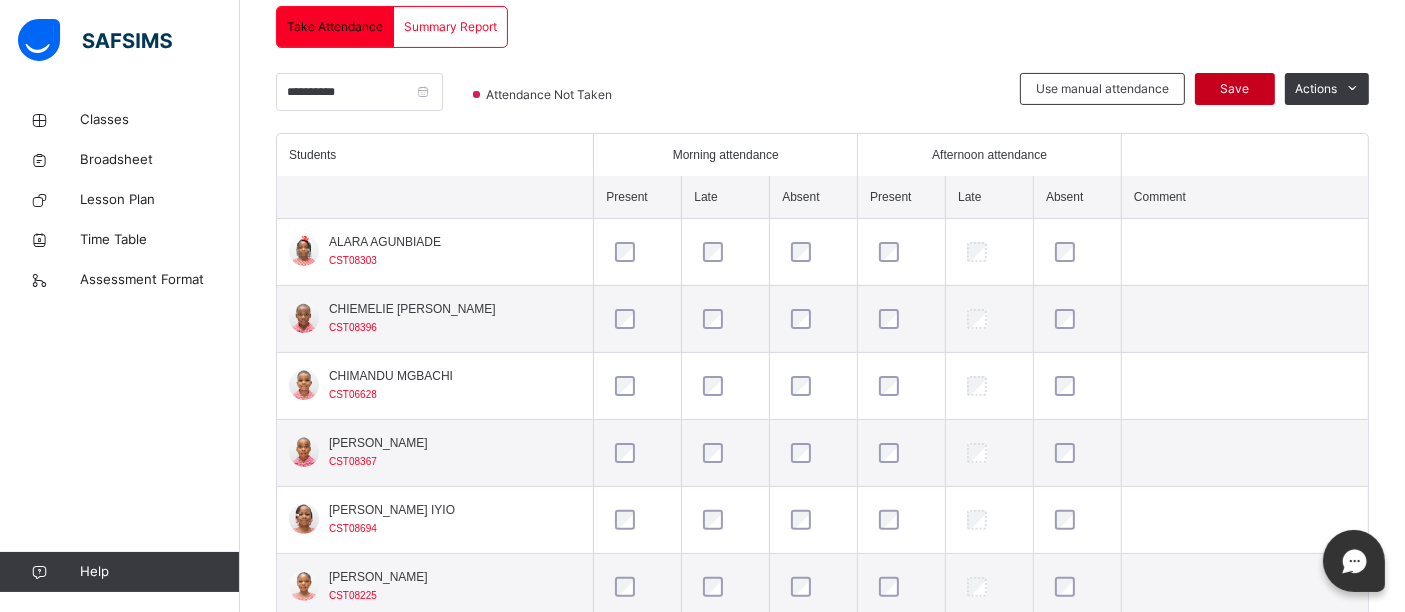 click on "Save" at bounding box center [1235, 89] 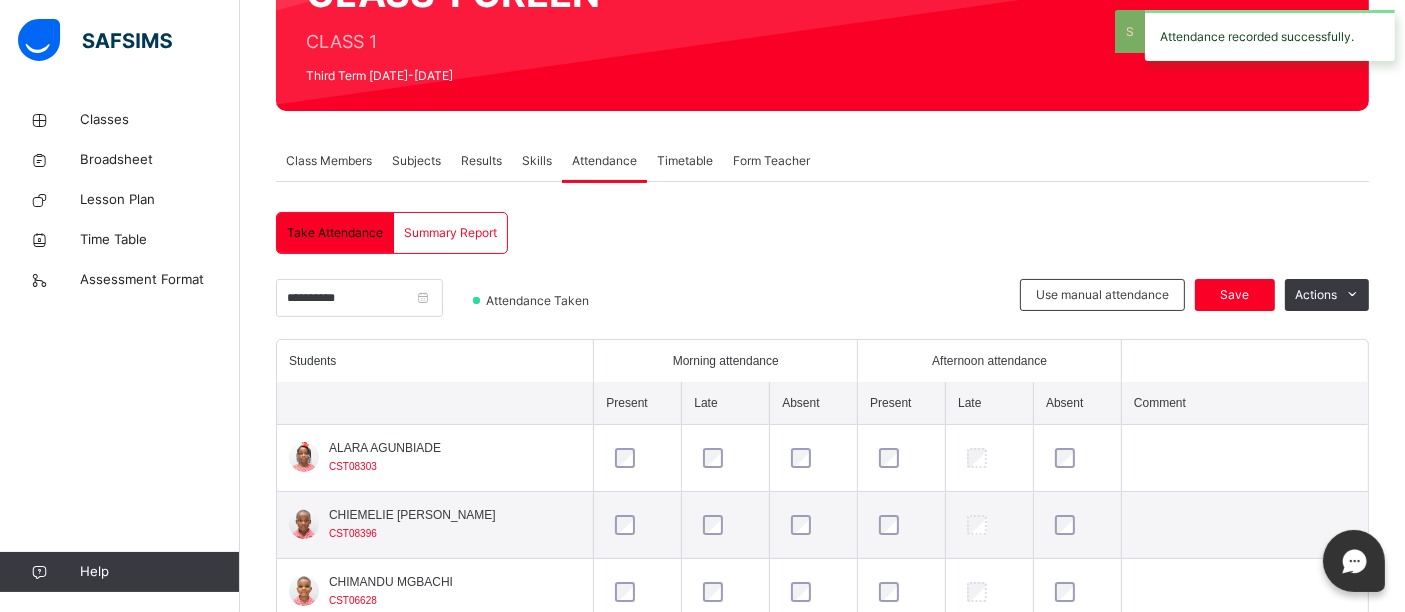 scroll, scrollTop: 441, scrollLeft: 0, axis: vertical 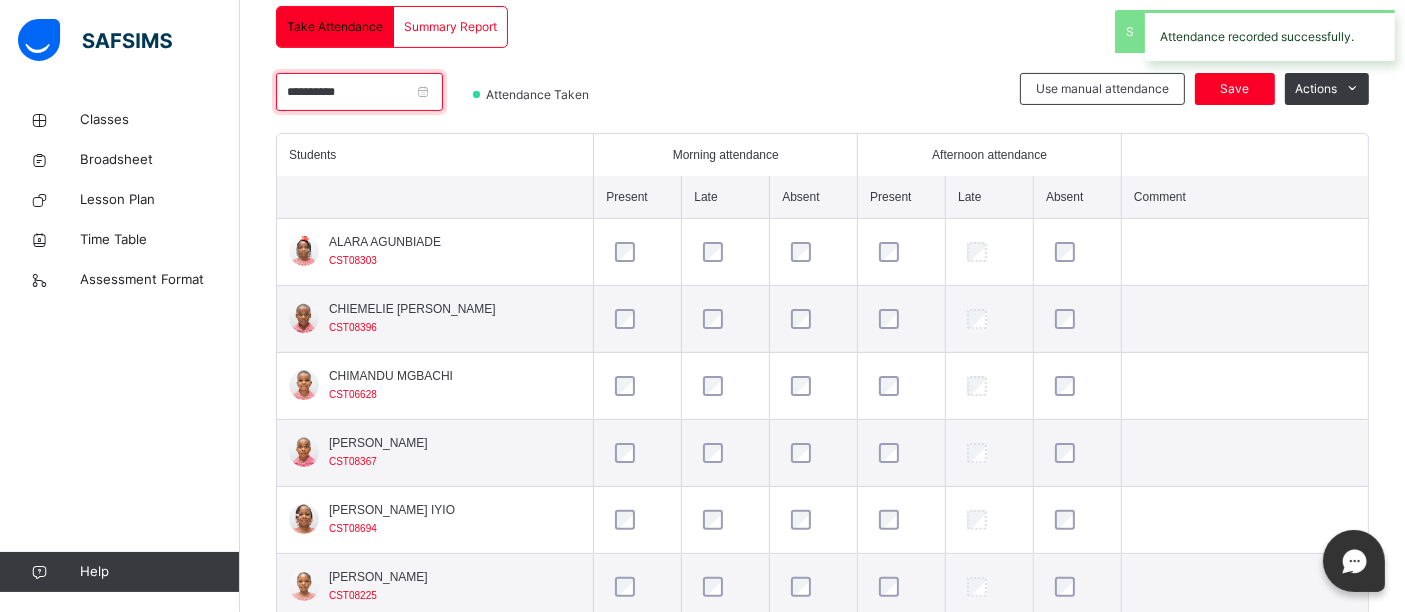 click on "**********" at bounding box center (359, 92) 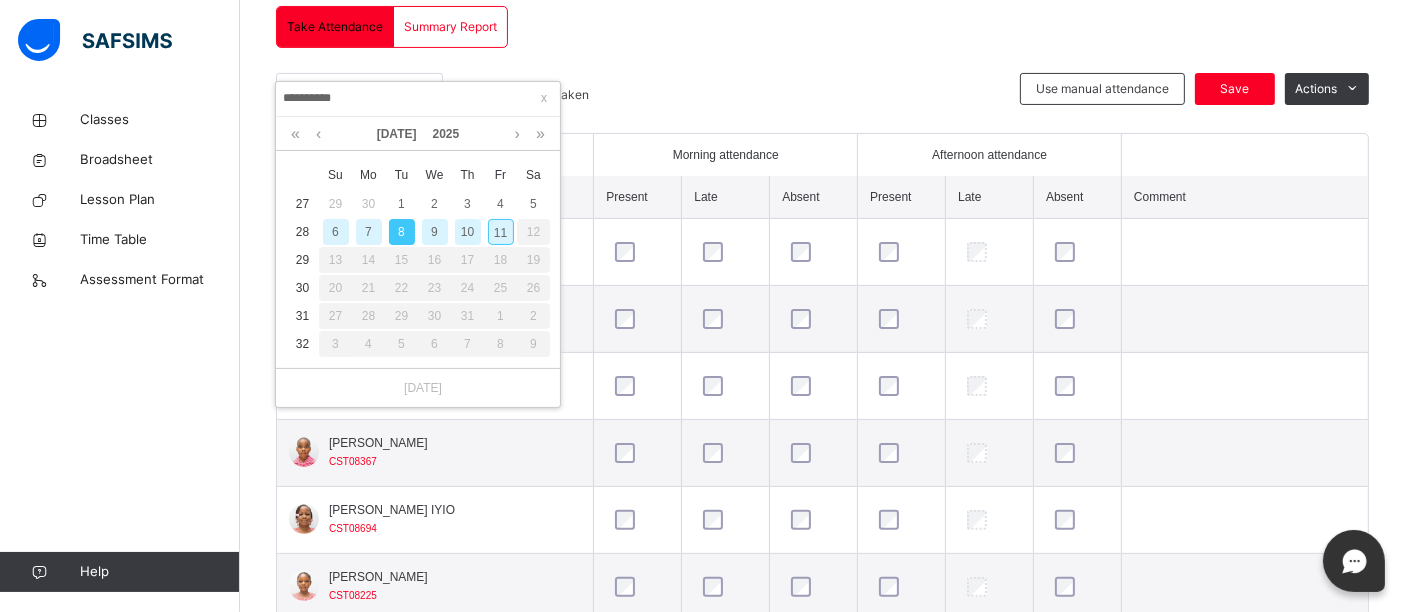 click on "9" at bounding box center (435, 232) 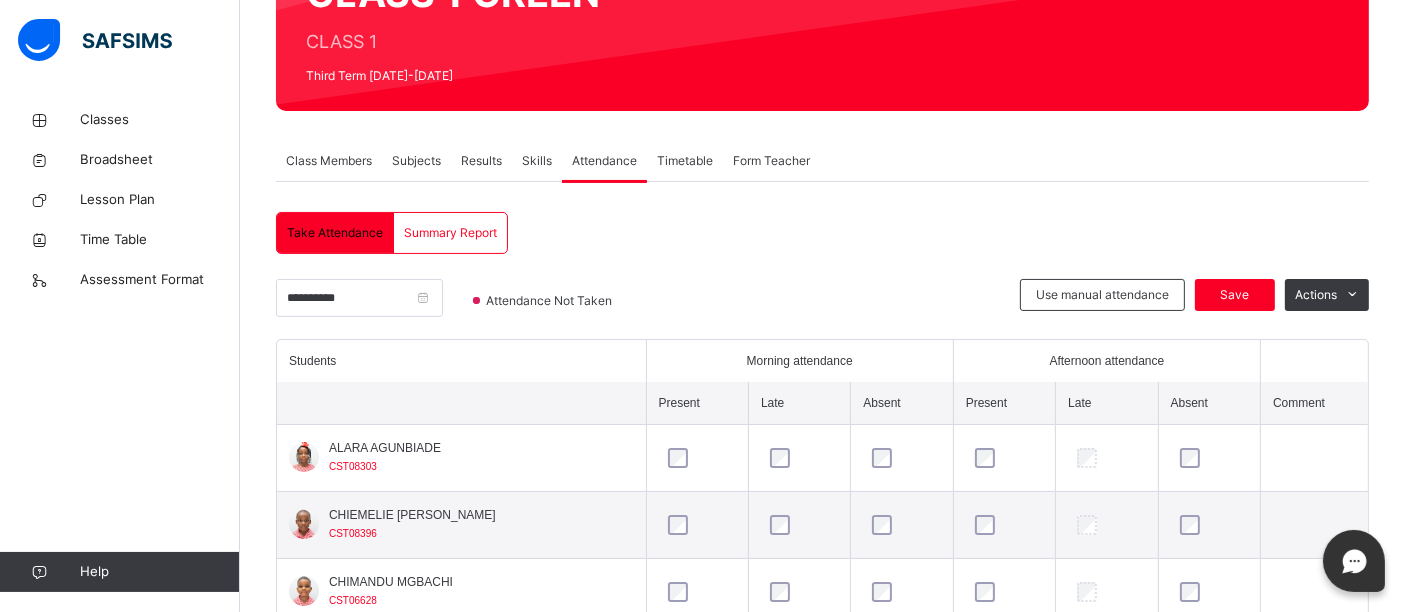 scroll, scrollTop: 441, scrollLeft: 0, axis: vertical 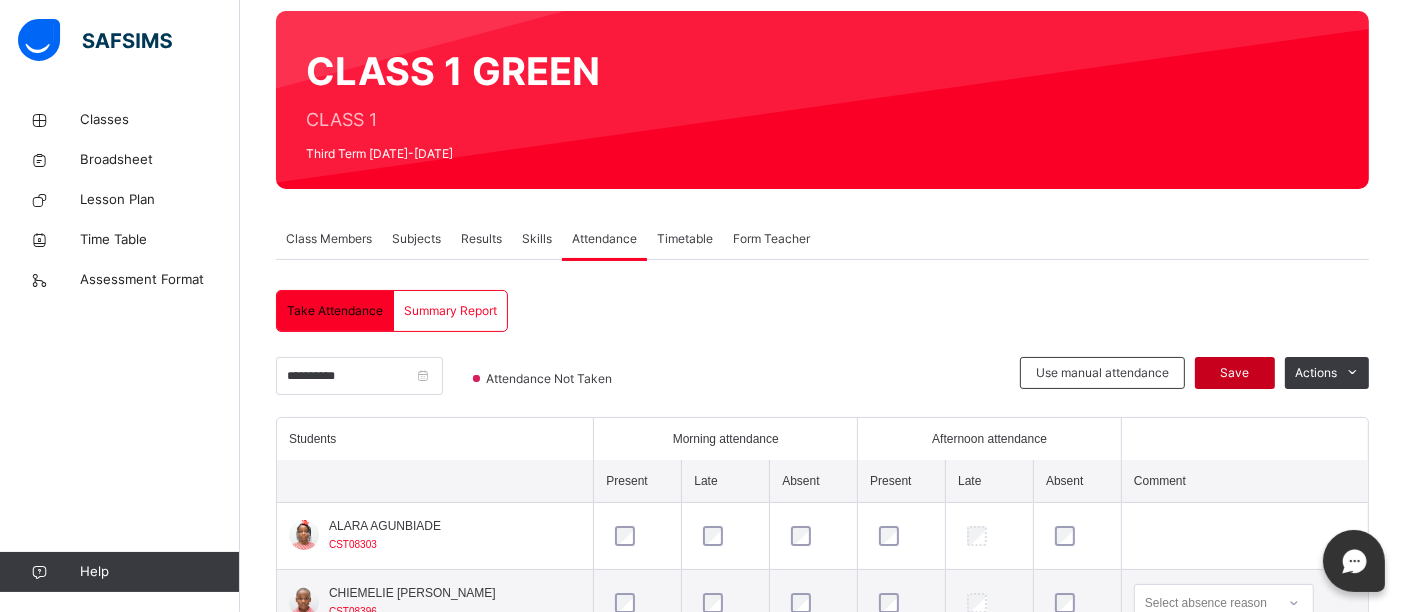 click on "Save" at bounding box center [1235, 373] 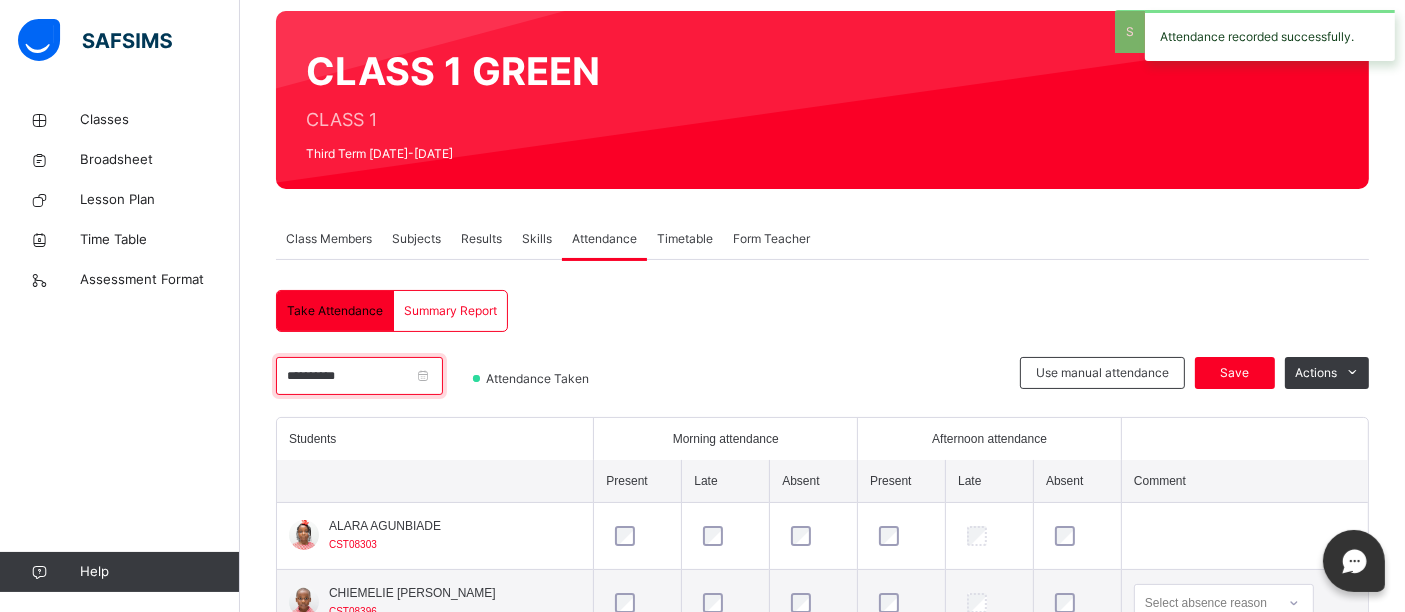 click on "**********" at bounding box center (359, 376) 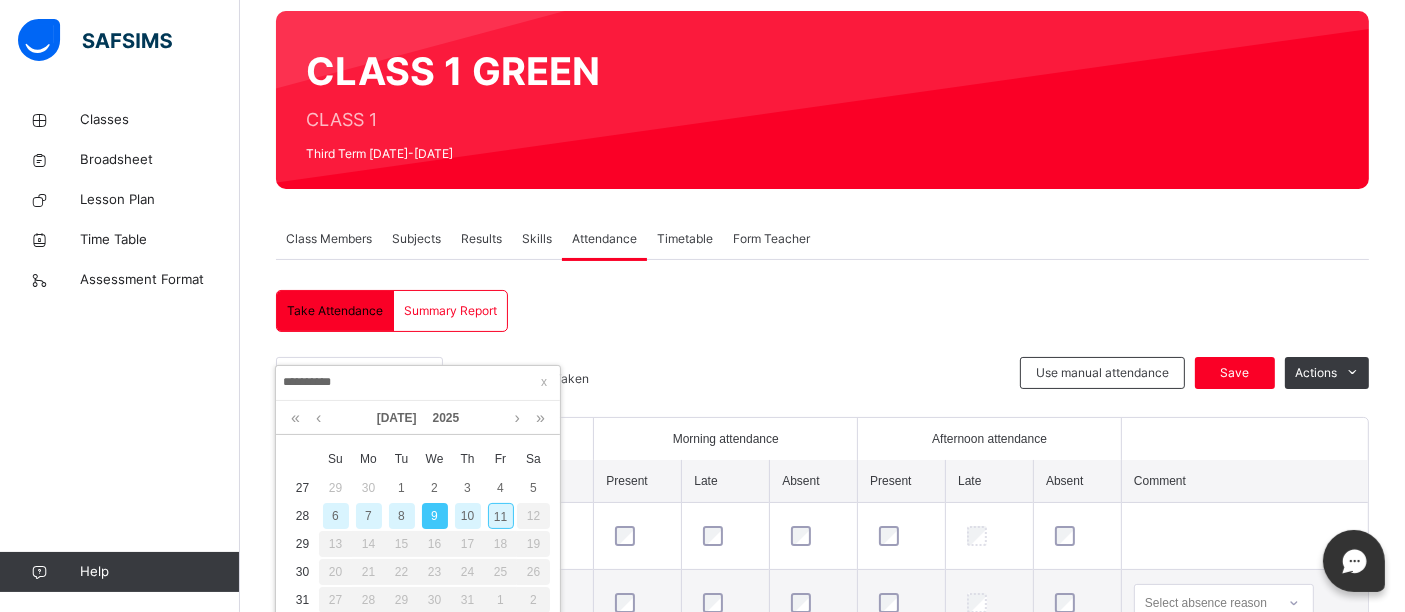 click on "10" at bounding box center [468, 516] 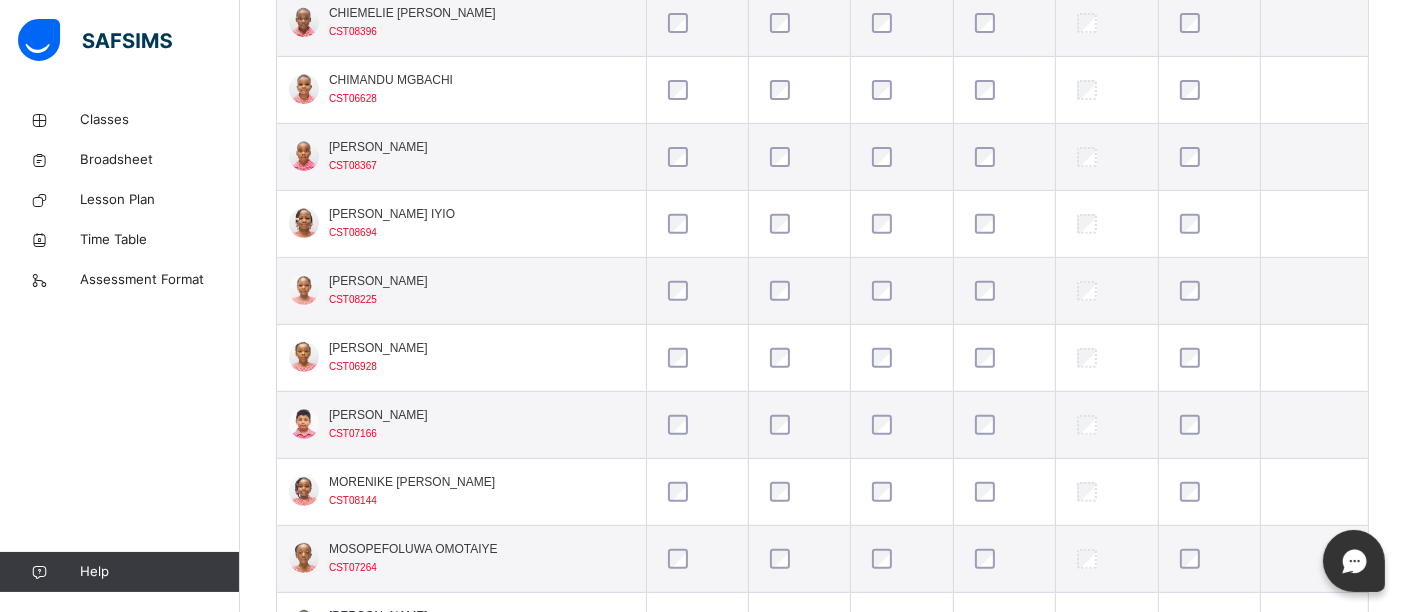 scroll, scrollTop: 740, scrollLeft: 0, axis: vertical 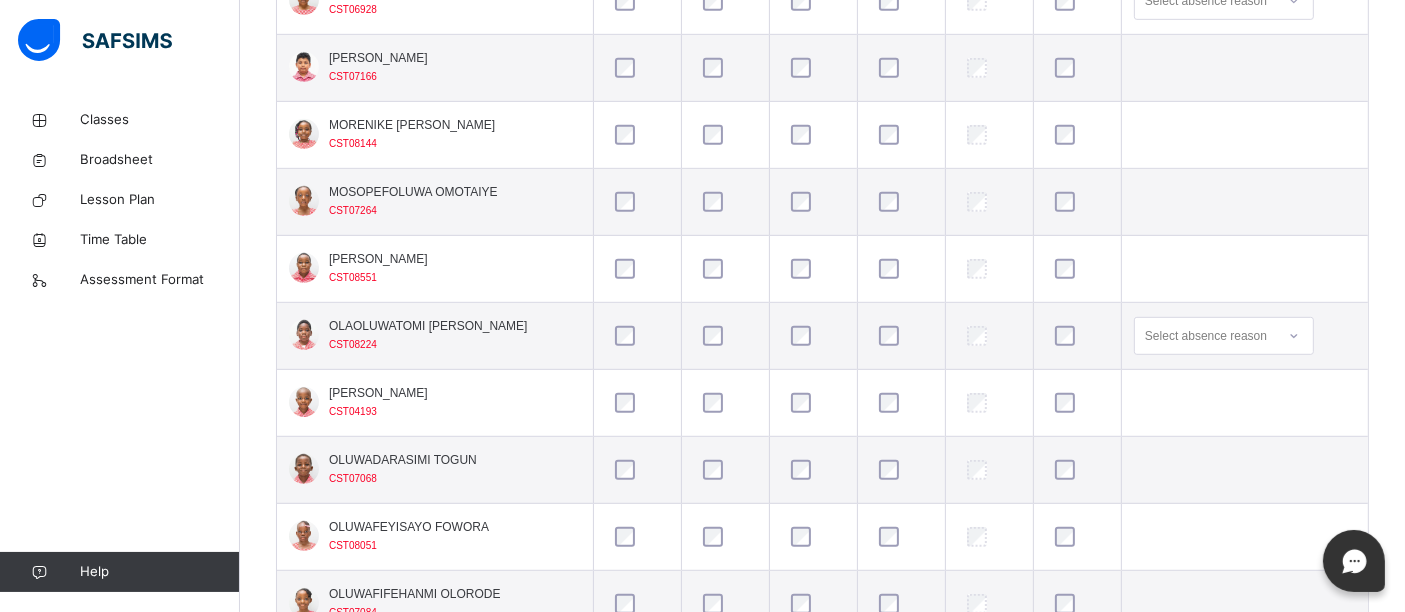 click at bounding box center (1077, 336) 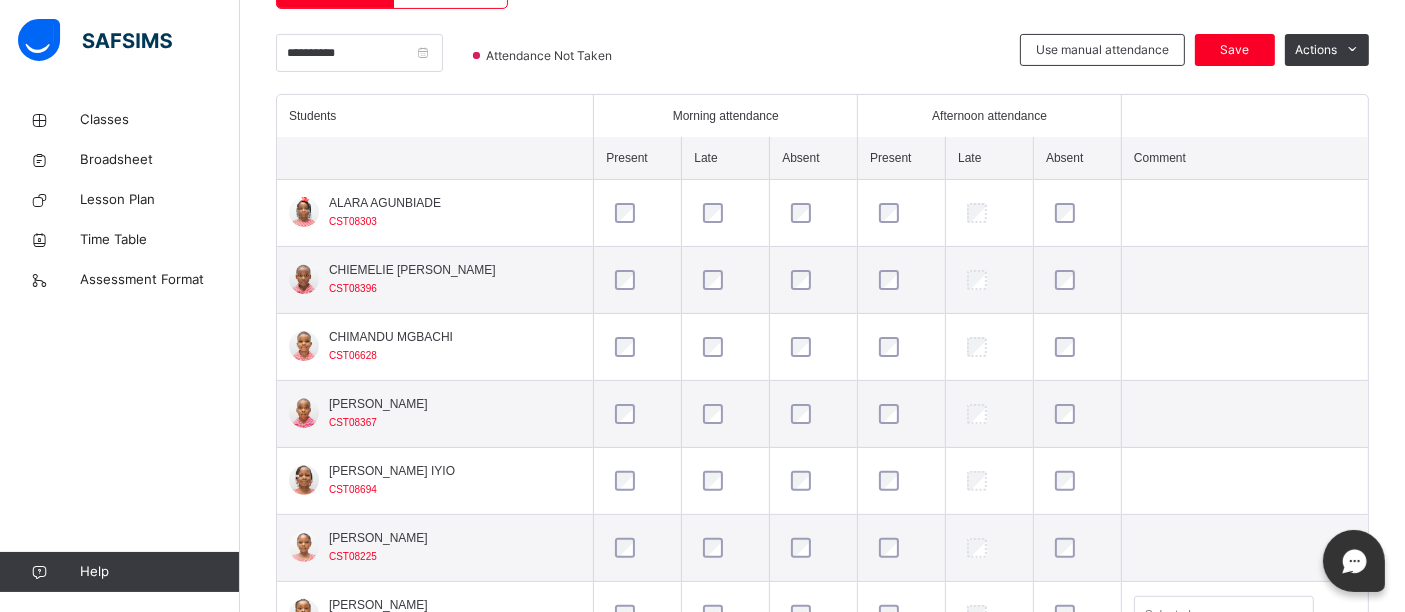 scroll, scrollTop: 391, scrollLeft: 0, axis: vertical 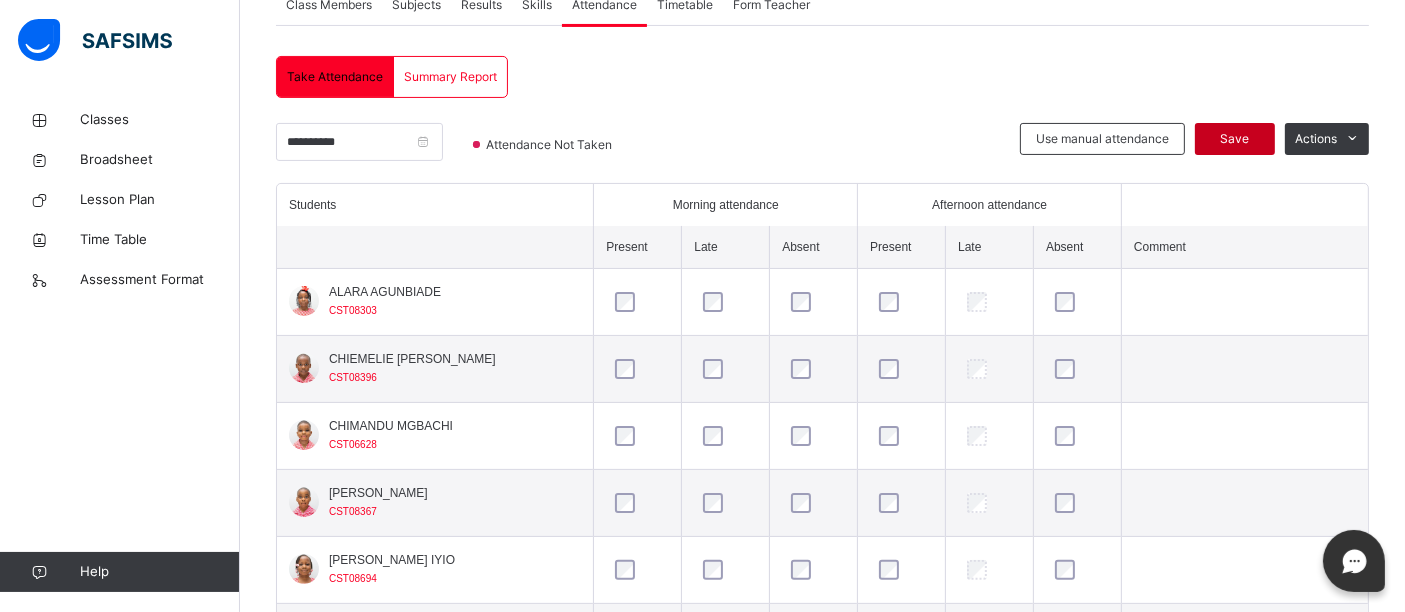 click on "Save" at bounding box center [1235, 139] 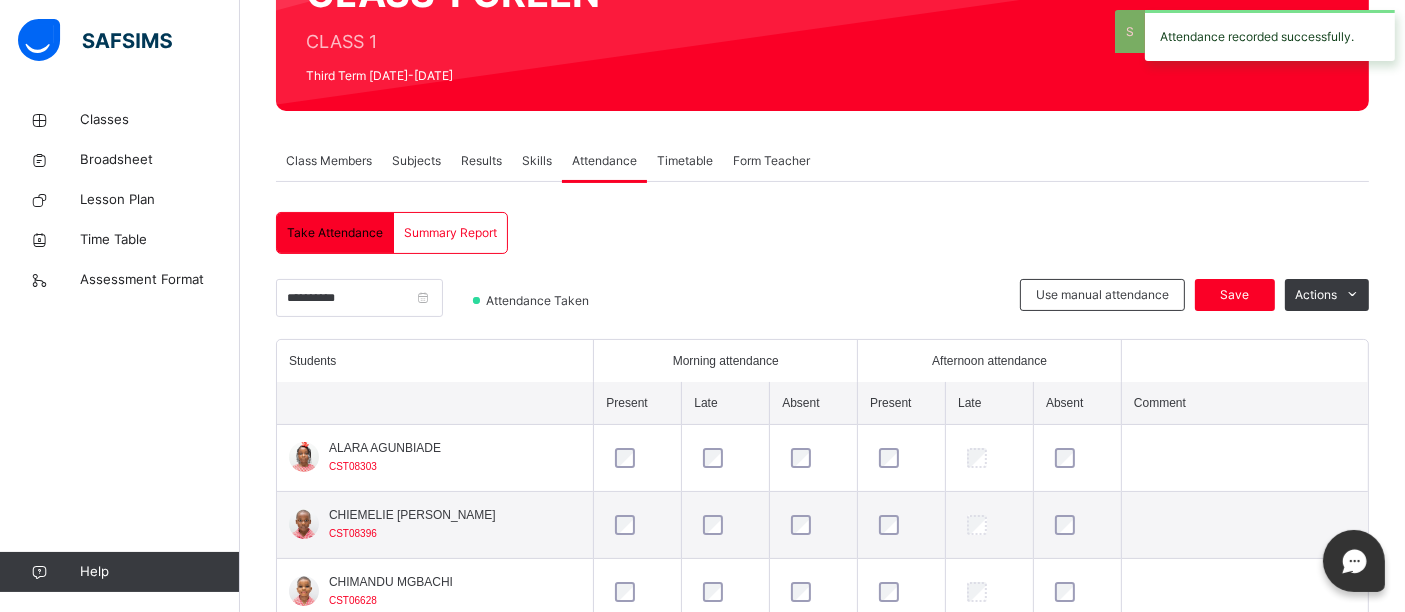 scroll, scrollTop: 391, scrollLeft: 0, axis: vertical 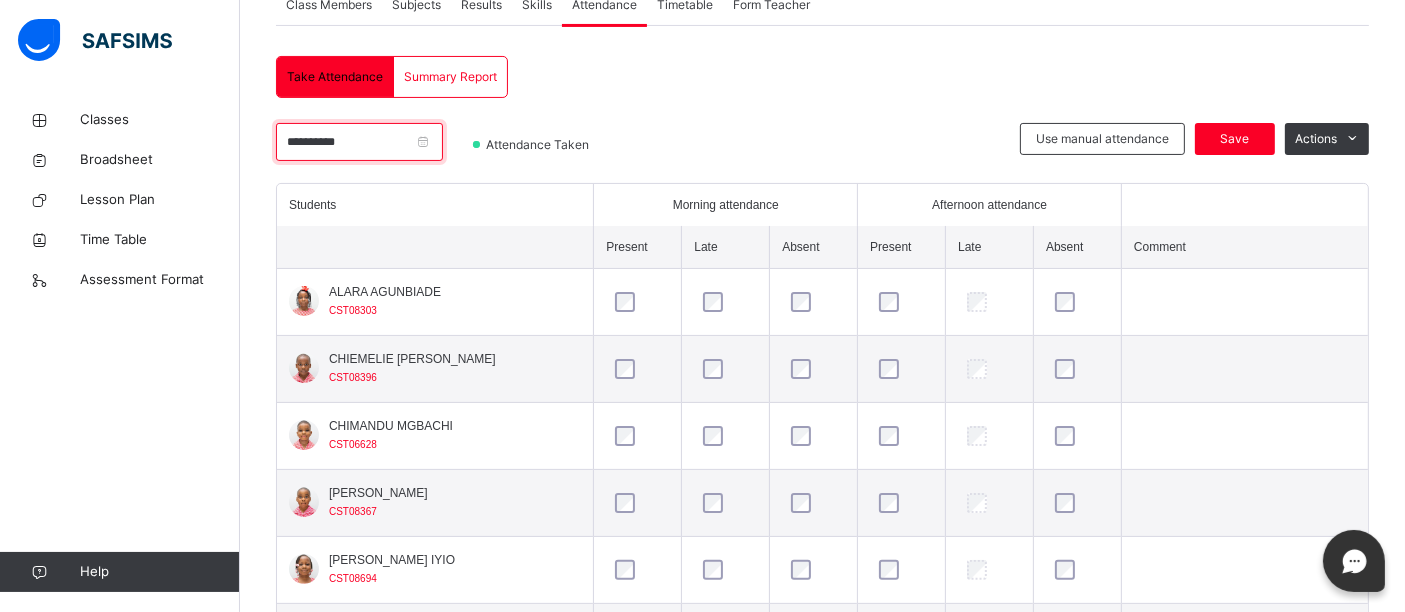 click on "**********" at bounding box center (359, 142) 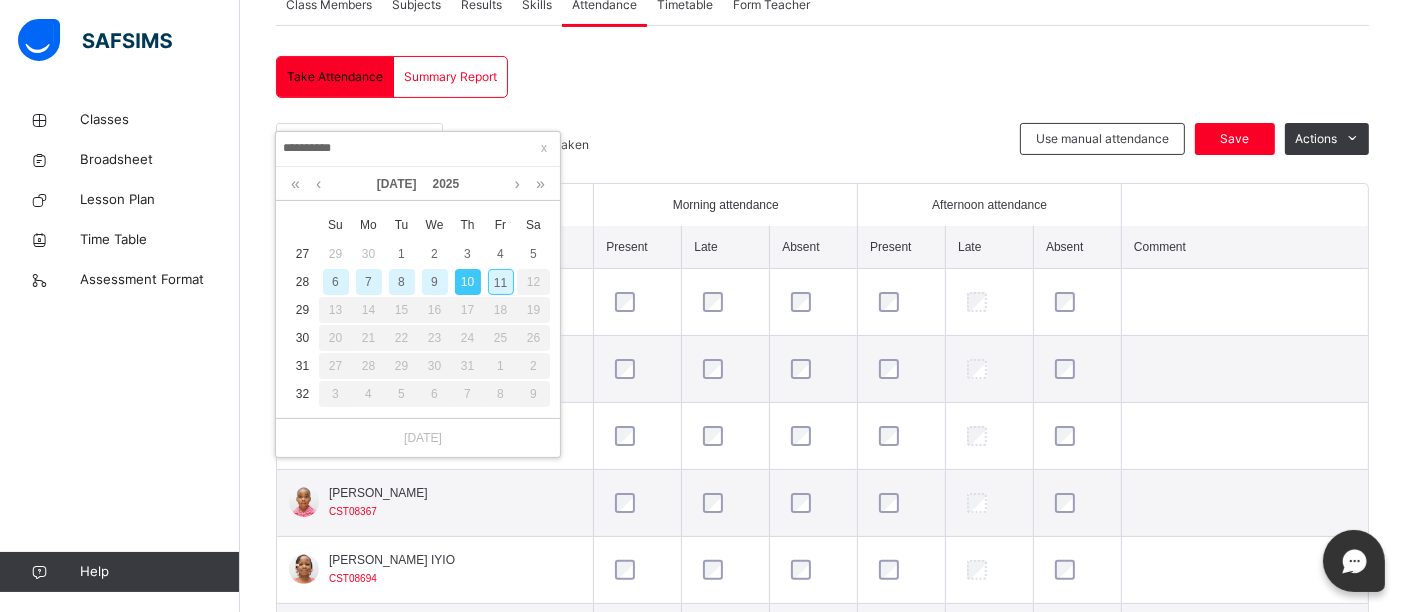 click on "11" at bounding box center [501, 282] 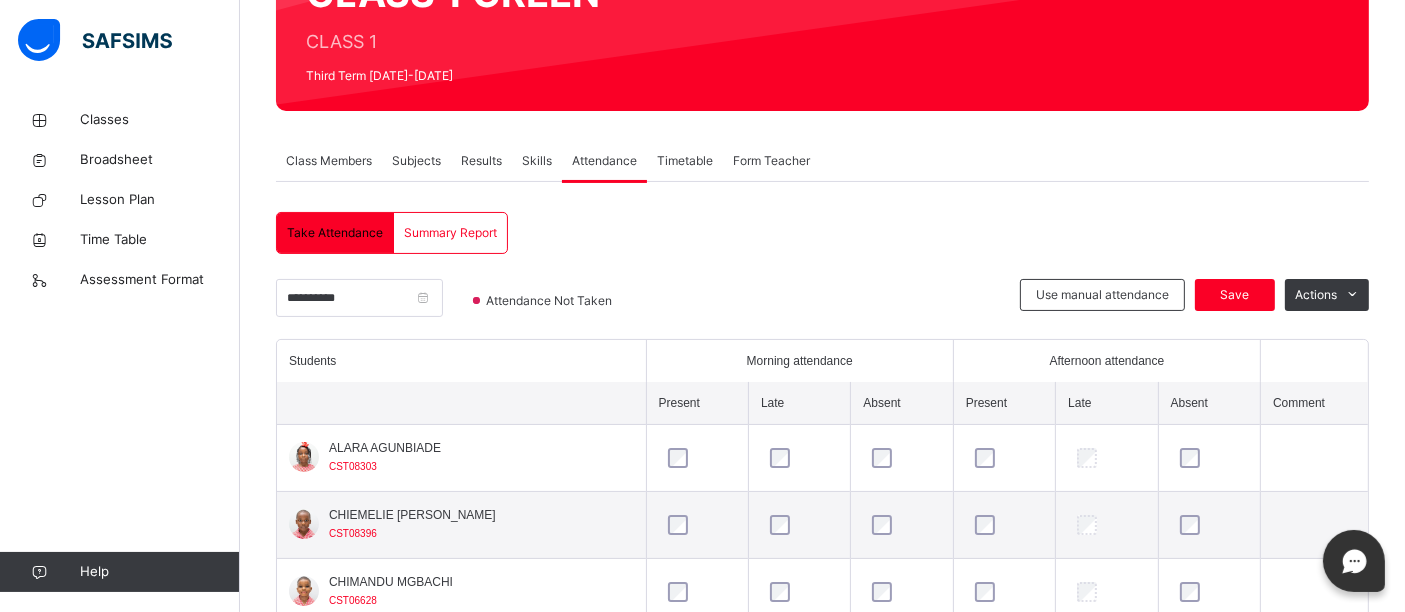 scroll, scrollTop: 391, scrollLeft: 0, axis: vertical 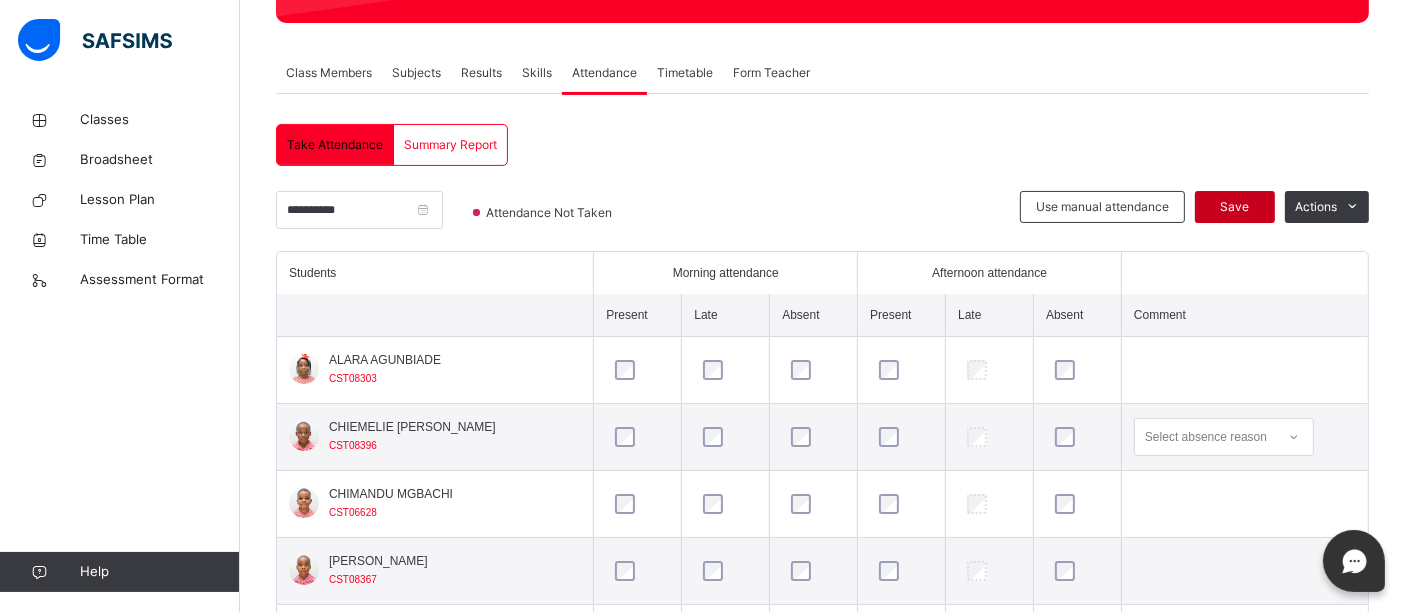 click on "Save" at bounding box center [1235, 207] 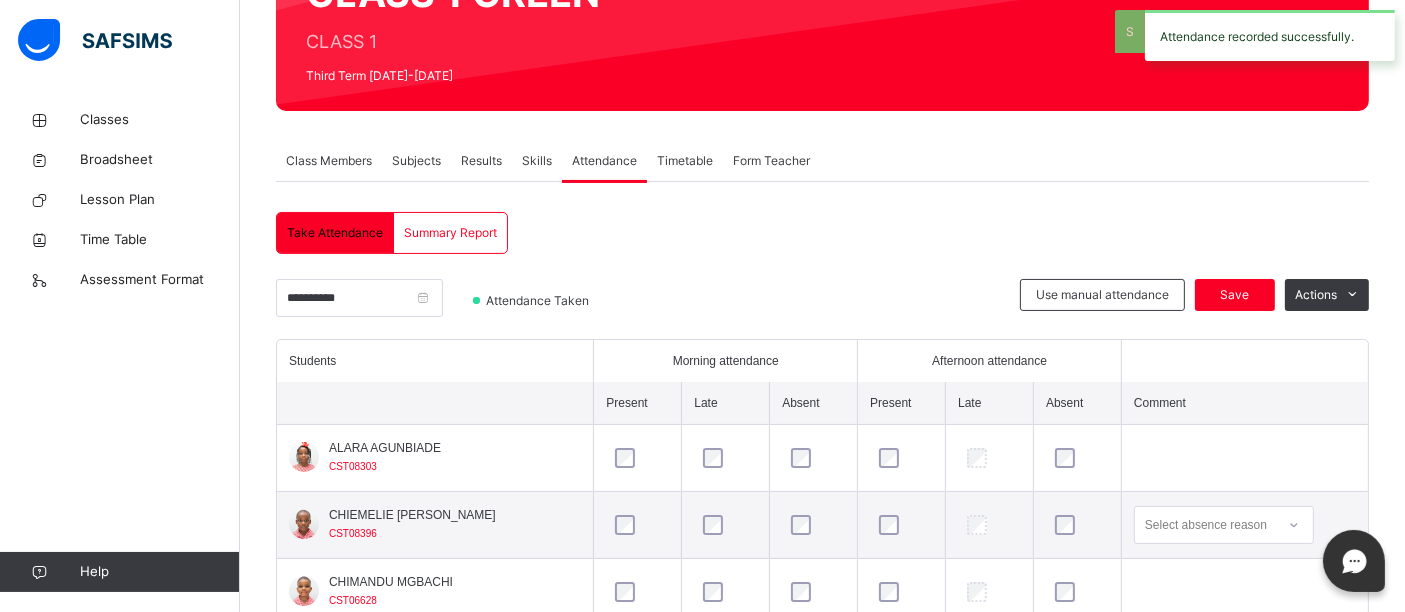 scroll, scrollTop: 323, scrollLeft: 0, axis: vertical 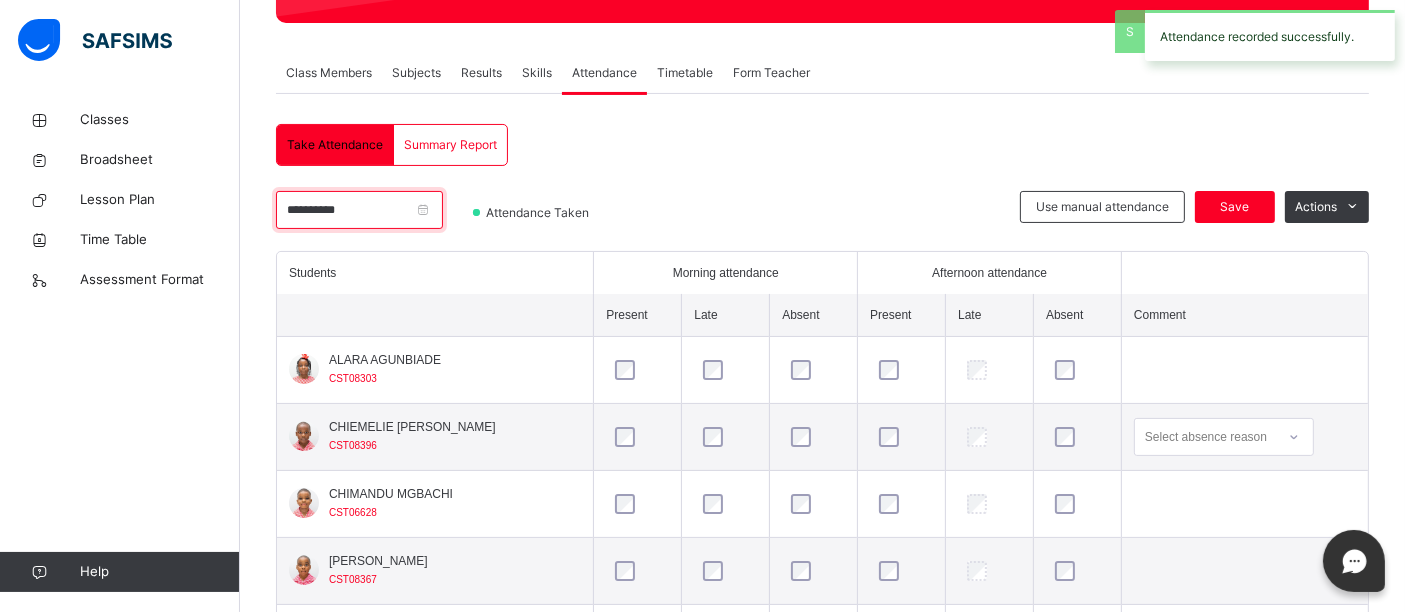 click on "**********" at bounding box center [359, 210] 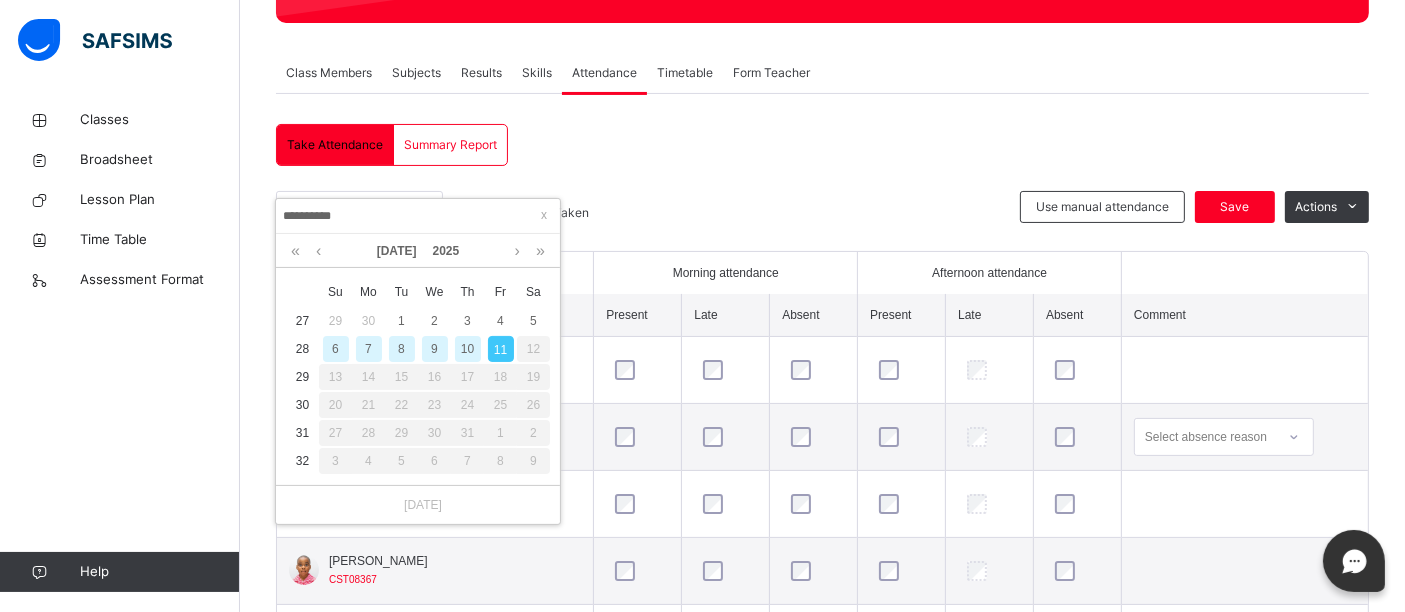 click on "10" at bounding box center (468, 349) 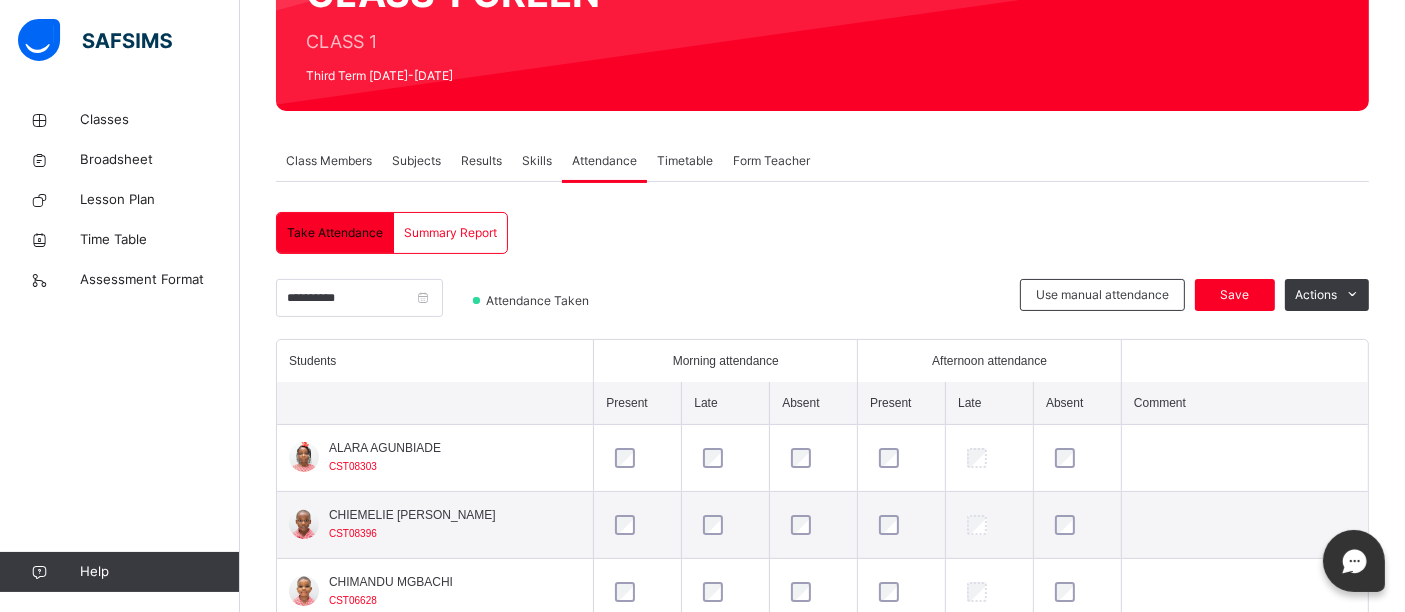 scroll, scrollTop: 323, scrollLeft: 0, axis: vertical 